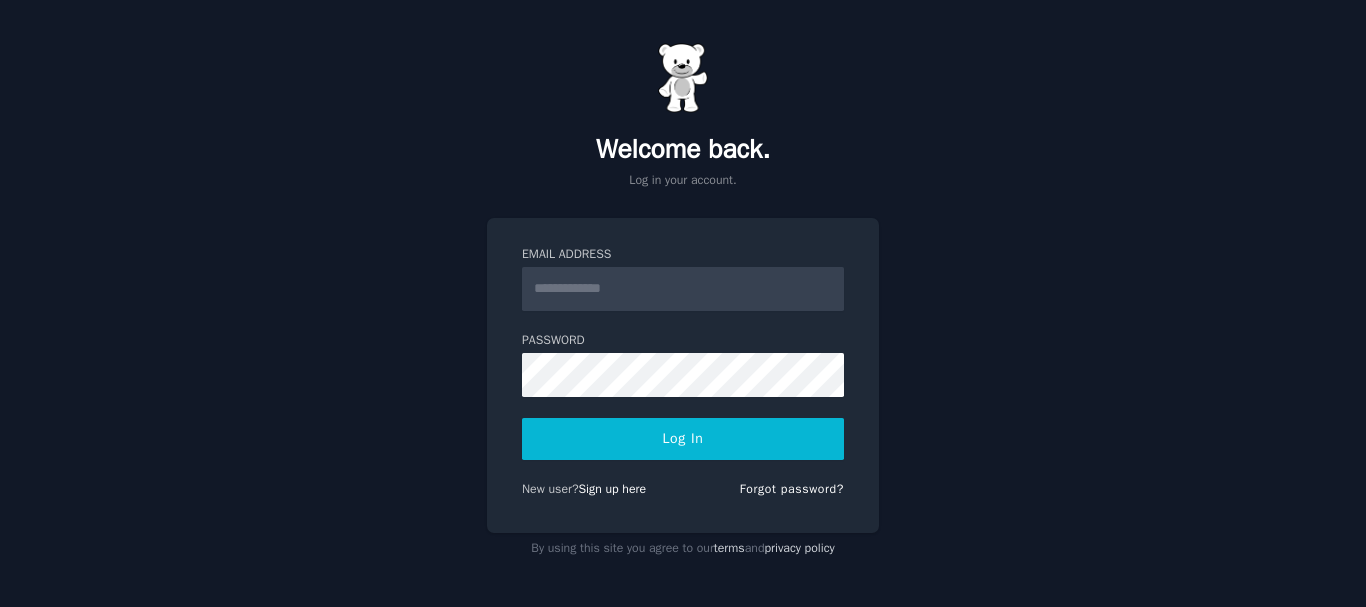 scroll, scrollTop: 0, scrollLeft: 0, axis: both 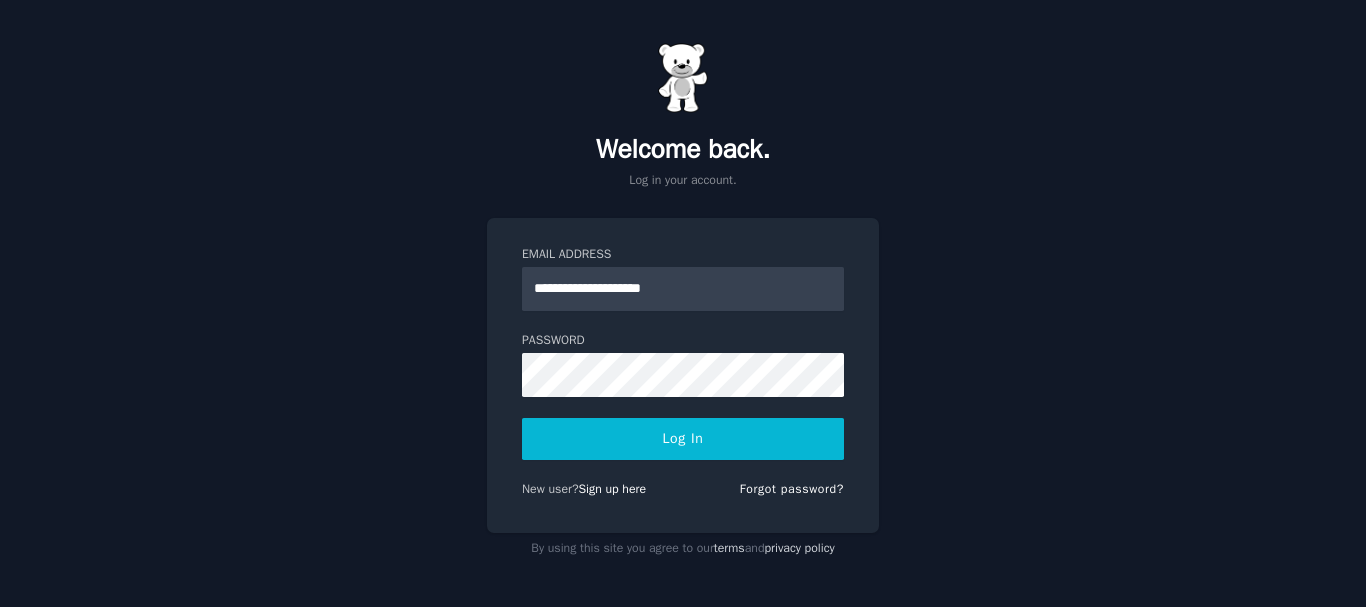 click on "Log In" at bounding box center [683, 439] 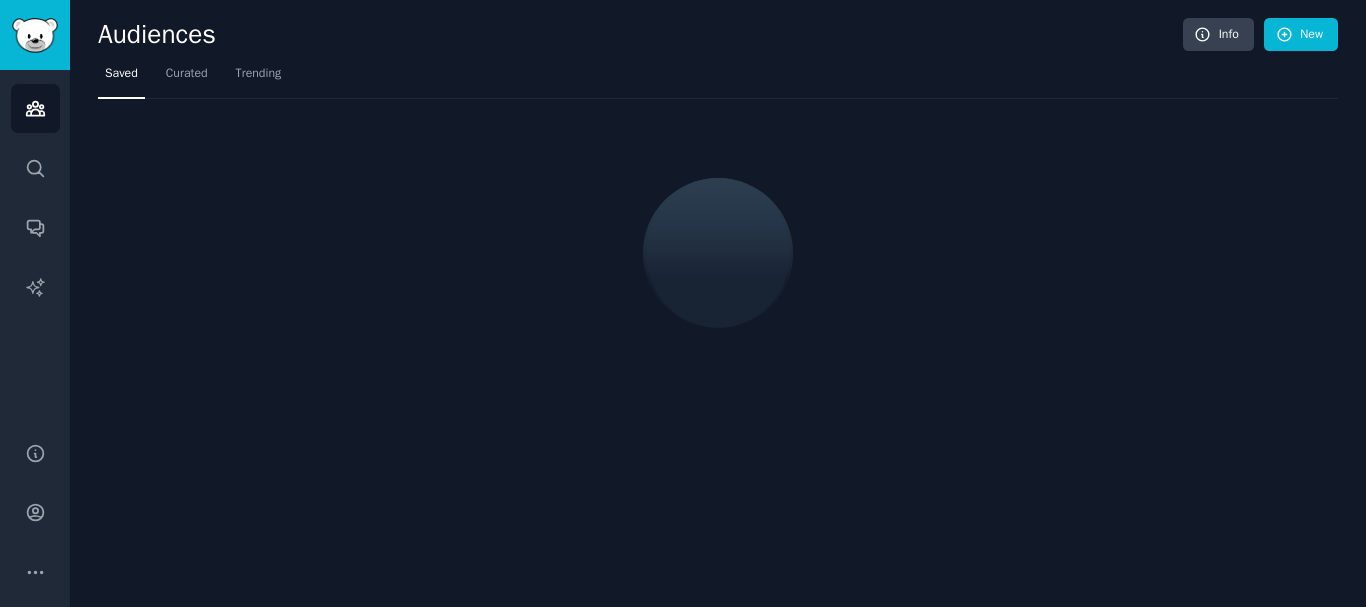 scroll, scrollTop: 0, scrollLeft: 0, axis: both 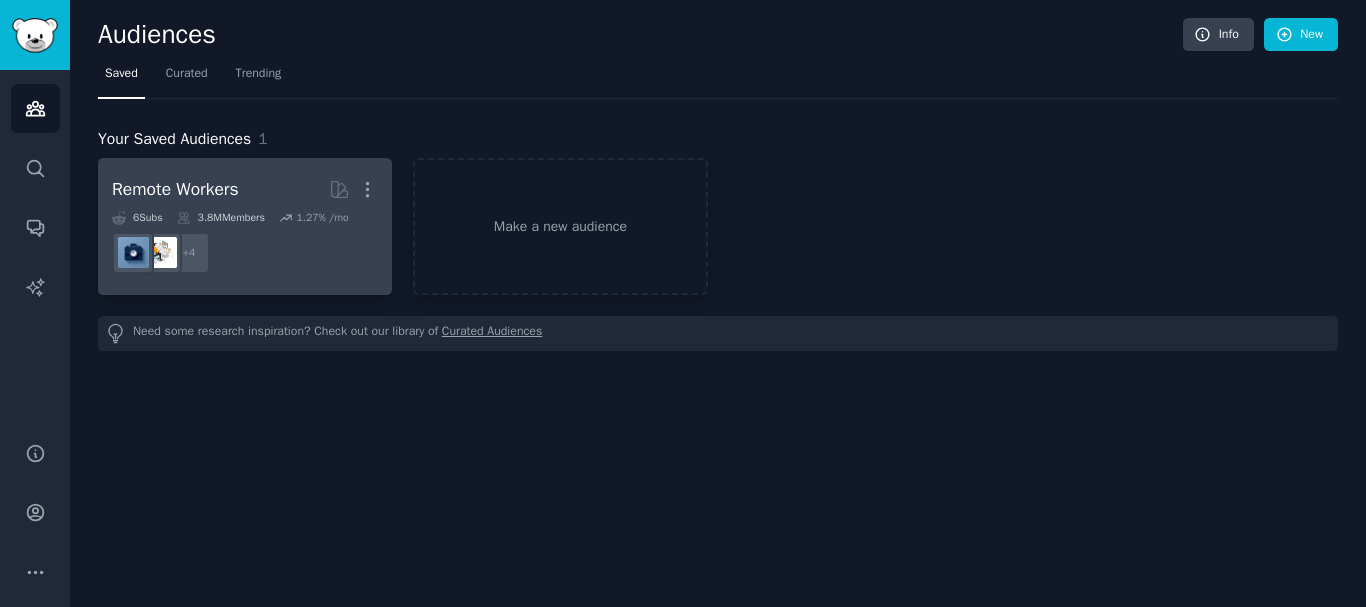 click on "+ 4" at bounding box center (245, 253) 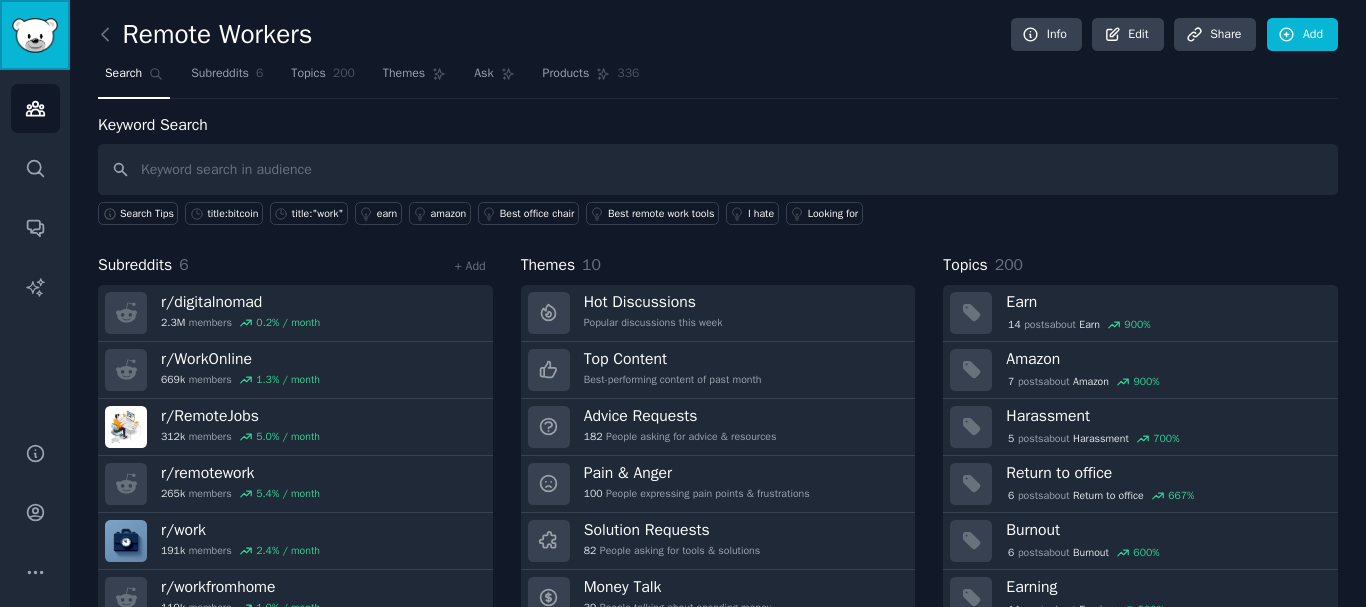 click at bounding box center (35, 35) 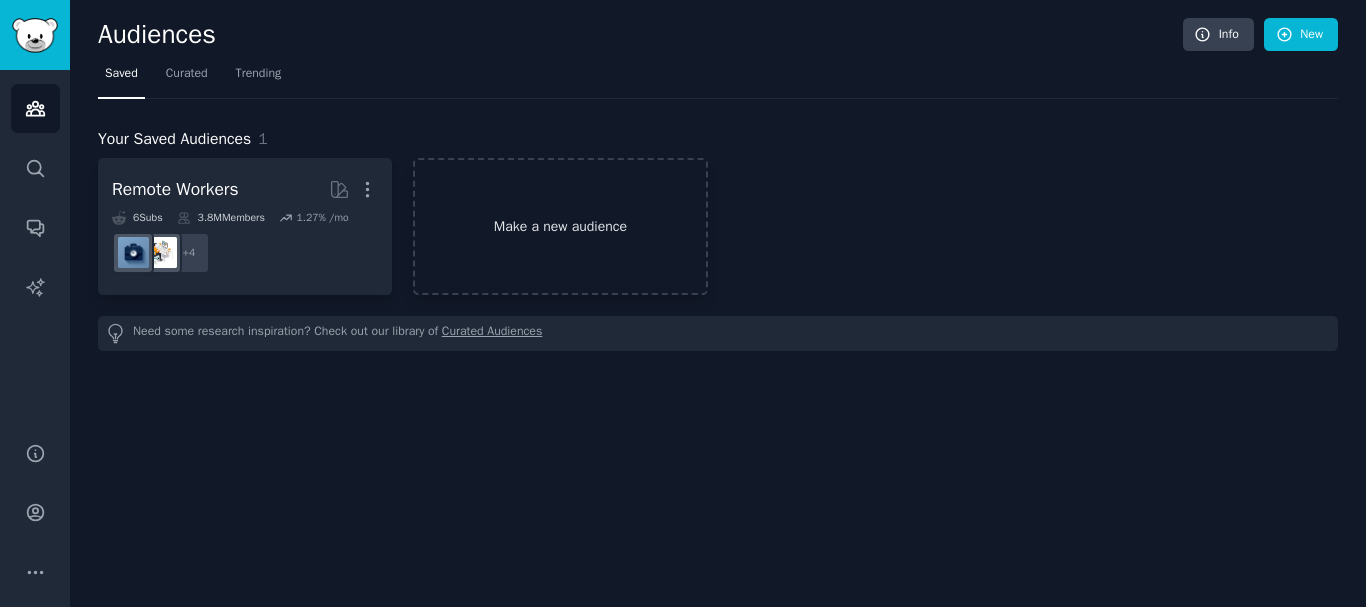click on "Make a new audience" at bounding box center (560, 226) 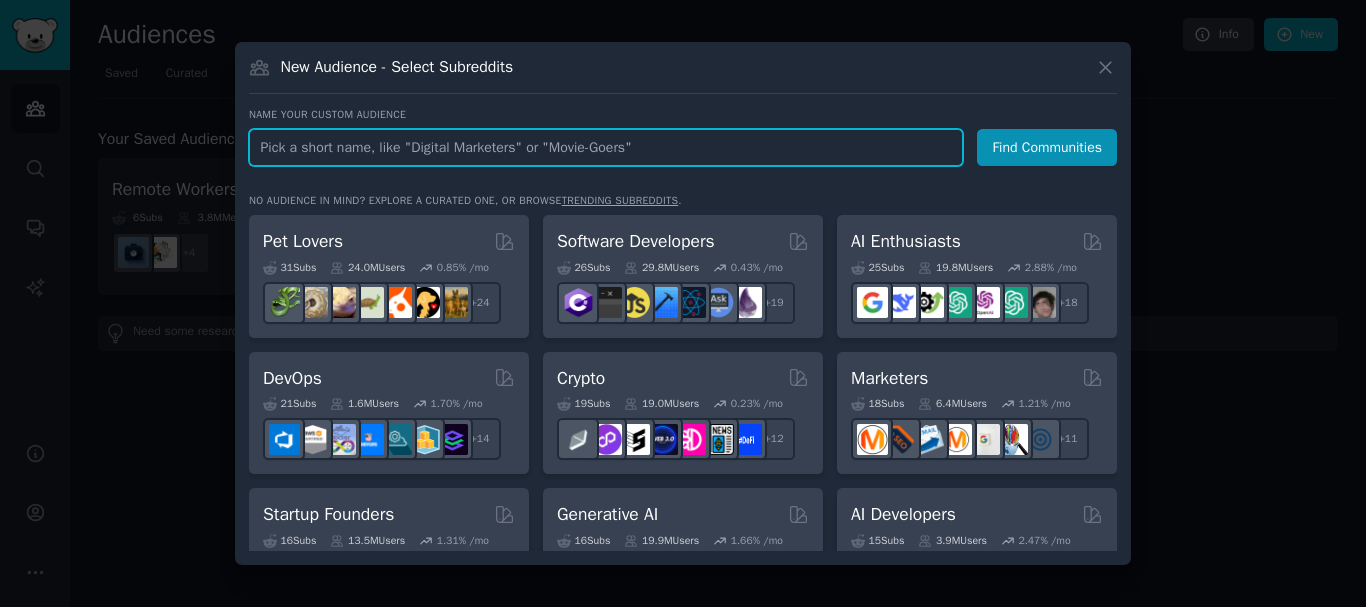paste on "GetEmployed" 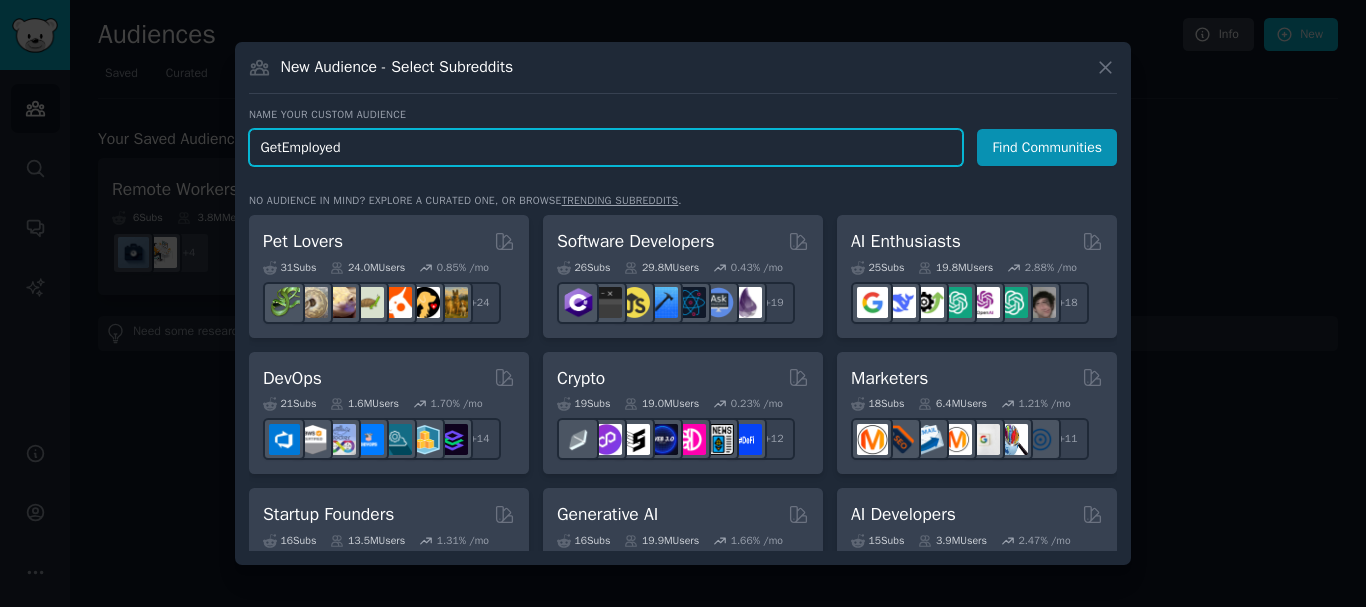 click on "GetEmployed" at bounding box center (606, 147) 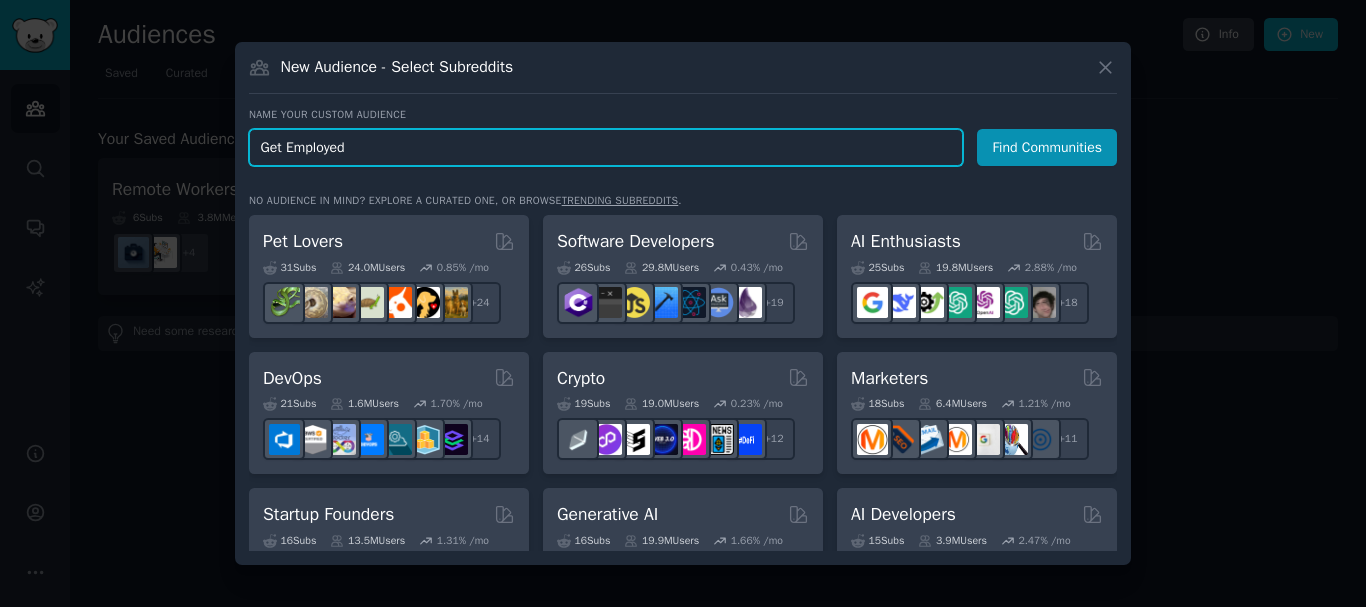 click on "Get Employed" at bounding box center [606, 147] 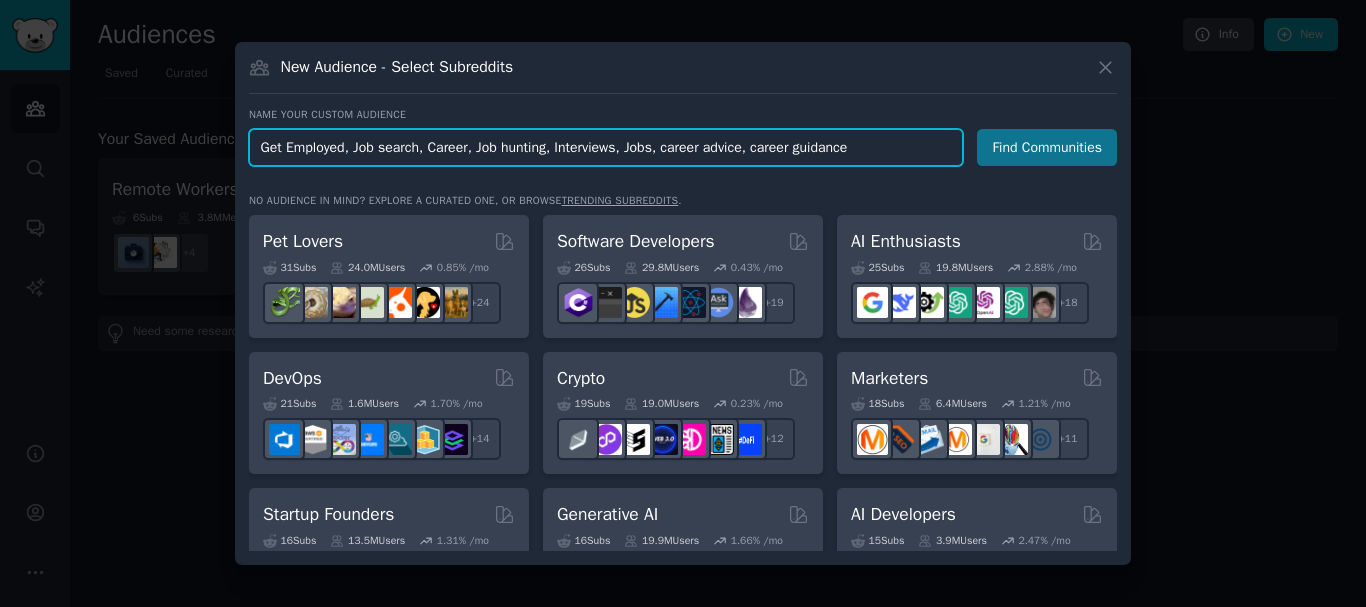 type on "Get Employed, Job search, Career, Job hunting, Interviews, Jobs, career advice, career guidance" 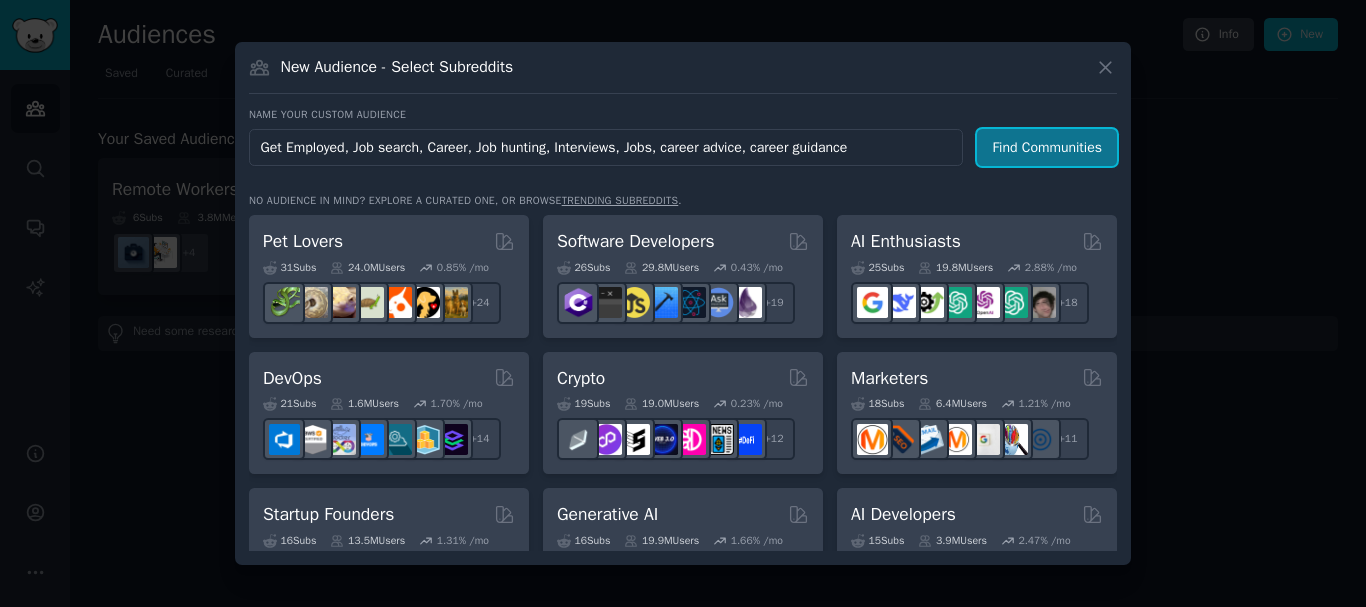 click on "Find Communities" at bounding box center [1047, 147] 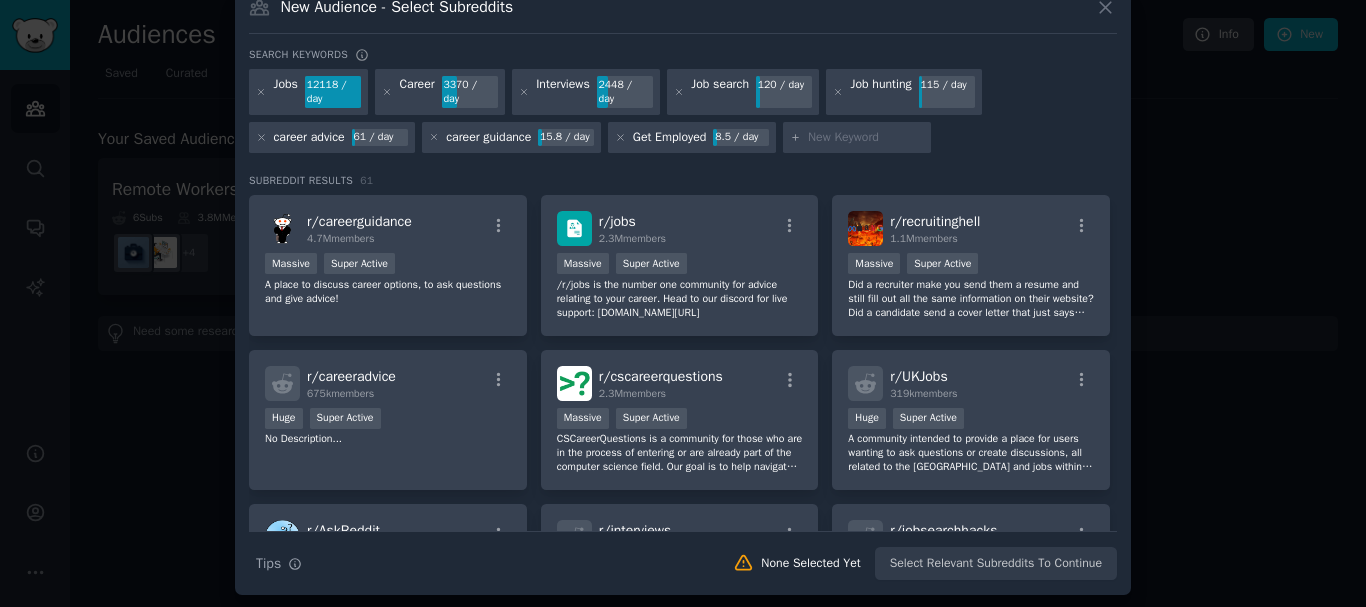 scroll, scrollTop: 34, scrollLeft: 0, axis: vertical 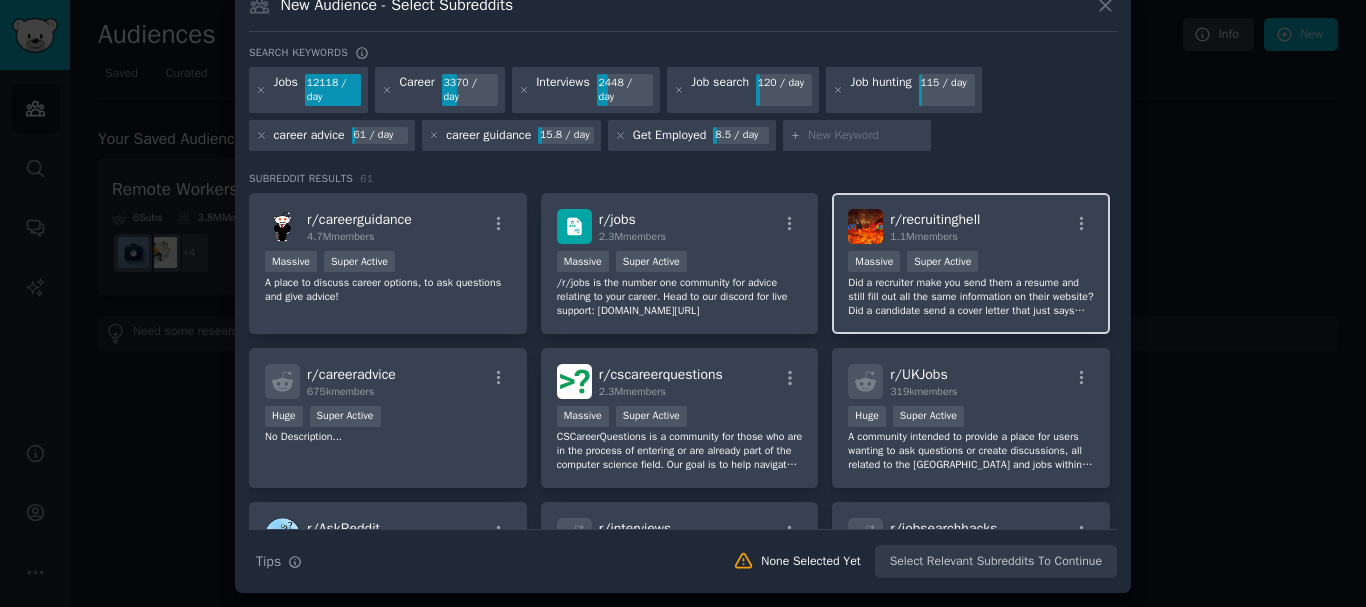 click on "r/ recruitinghell" at bounding box center (935, 219) 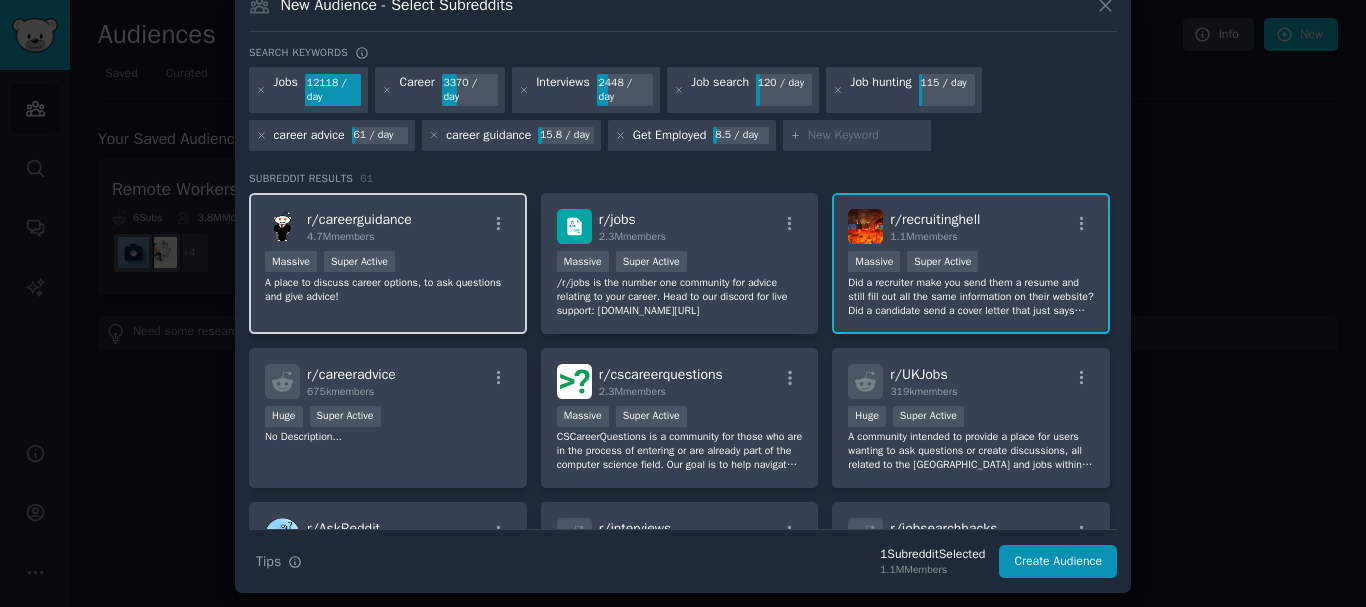 click on "A place to discuss career options, to ask questions and give advice!" at bounding box center [388, 290] 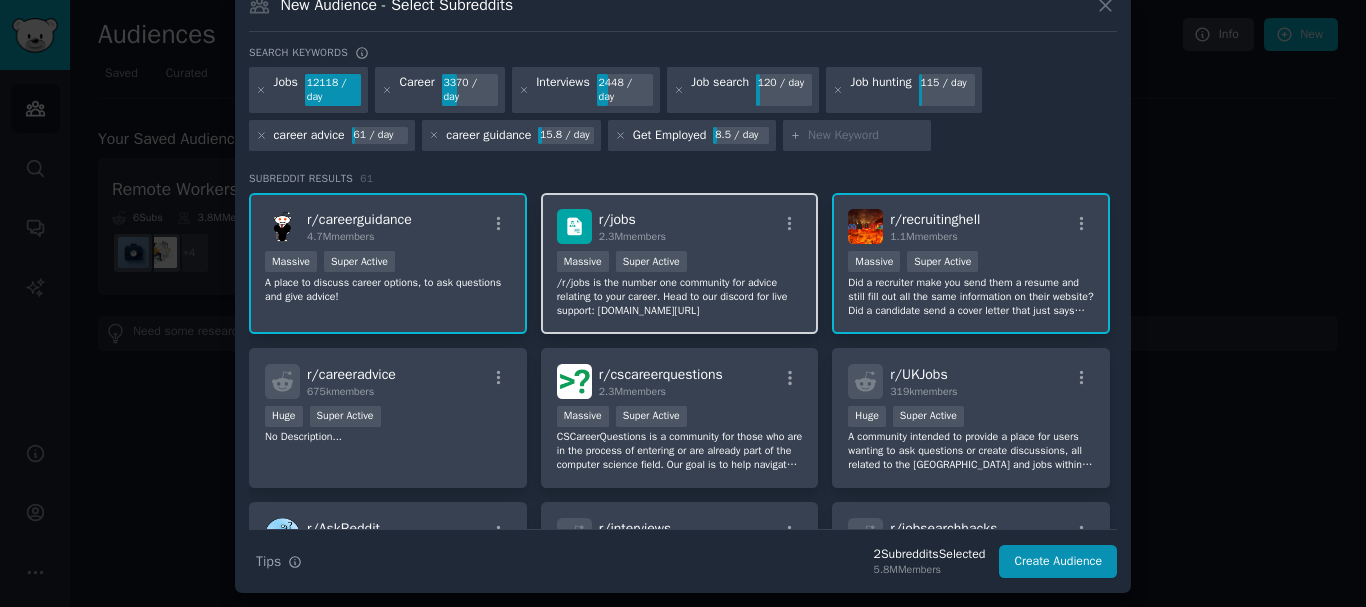 click on "/r/jobs is the number one community for advice relating to your career.
Head to our discord for live support: discord.gg/4nJztvj" at bounding box center [680, 297] 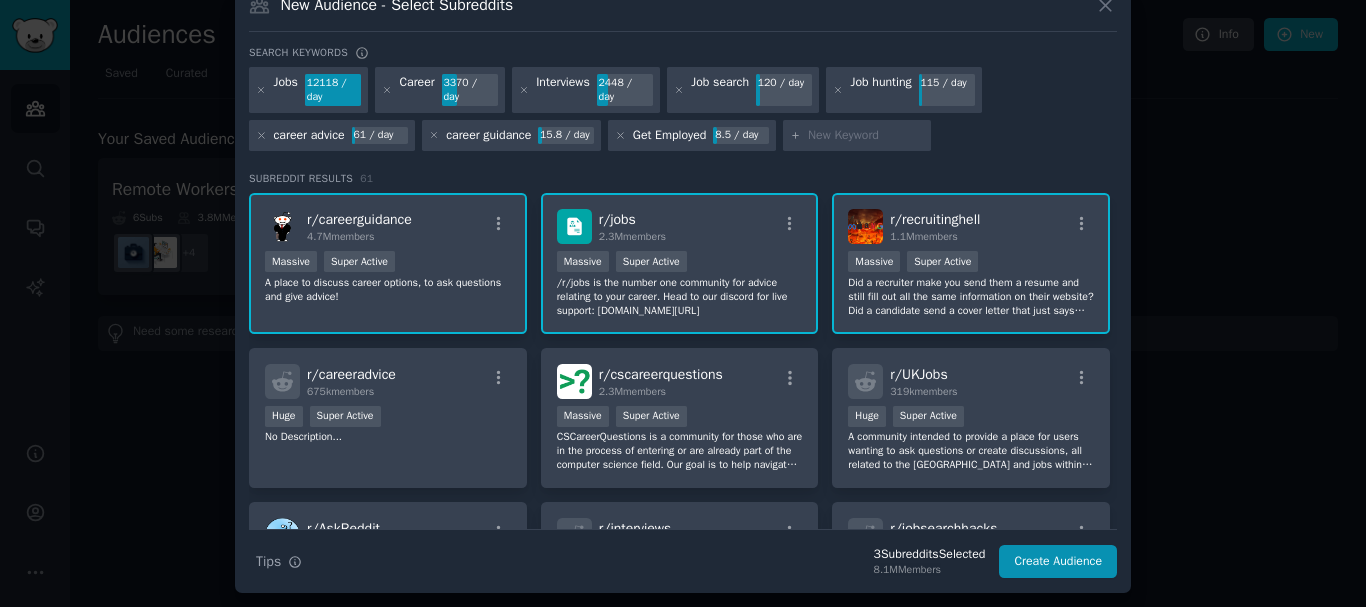 click on "Did a recruiter make you send them a resume and still fill out all the same information on their website?  Did a candidate send a cover letter that just says "PLEASE LET ME WORK HERE"?  Tell us those stories!" at bounding box center (971, 297) 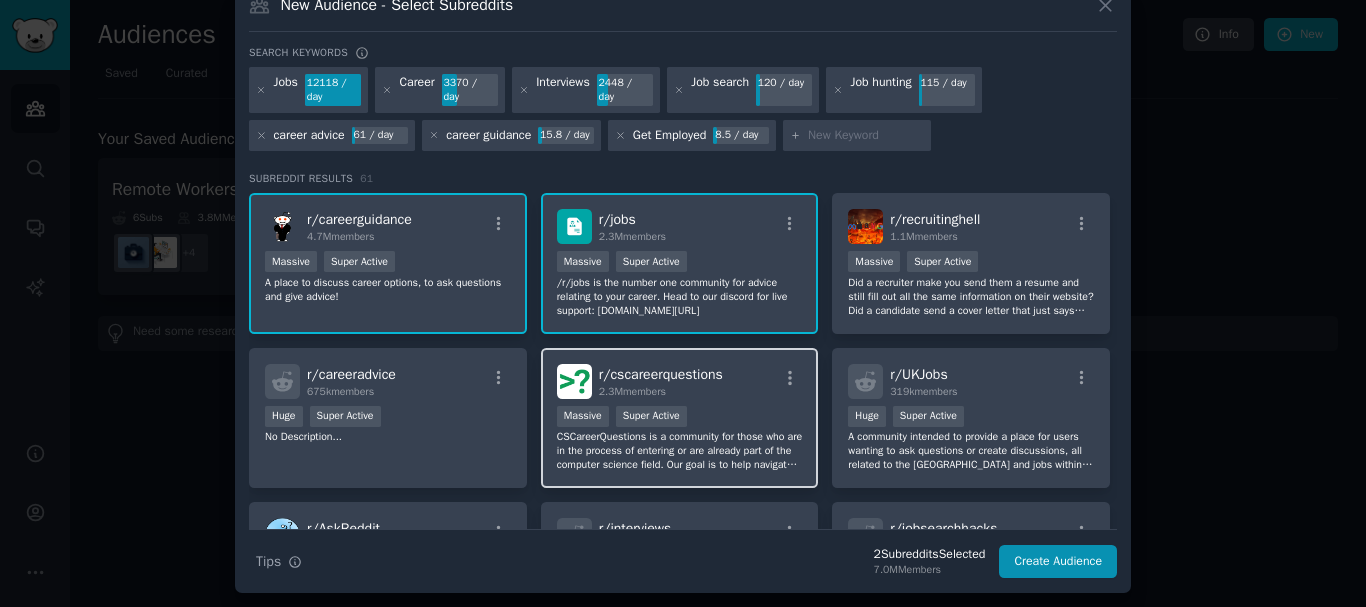 click on ">= 95th percentile for submissions / day Massive Super Active" at bounding box center [680, 418] 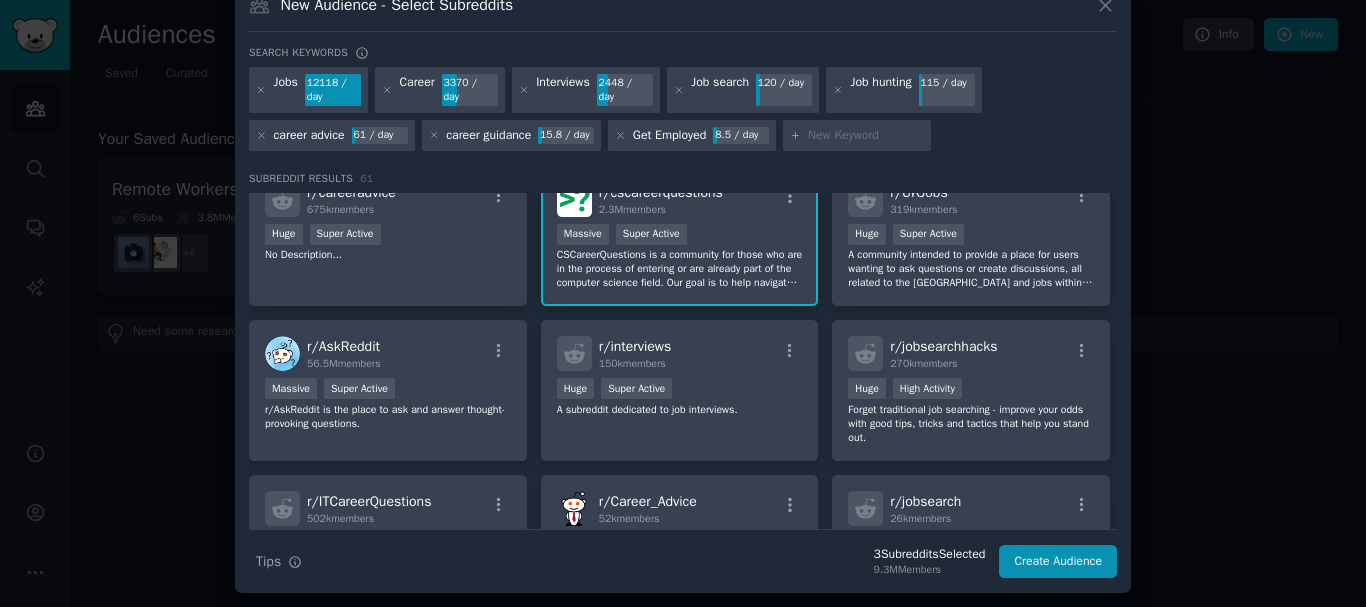 scroll, scrollTop: 200, scrollLeft: 0, axis: vertical 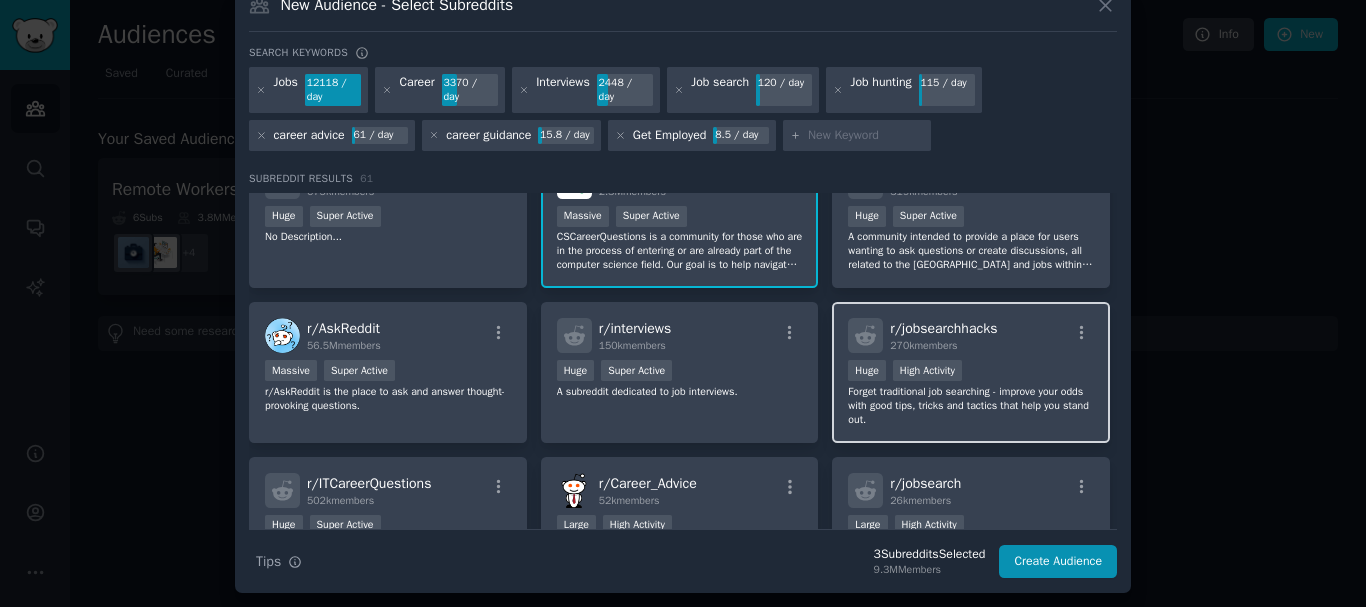 click on "Huge High Activity" at bounding box center [971, 372] 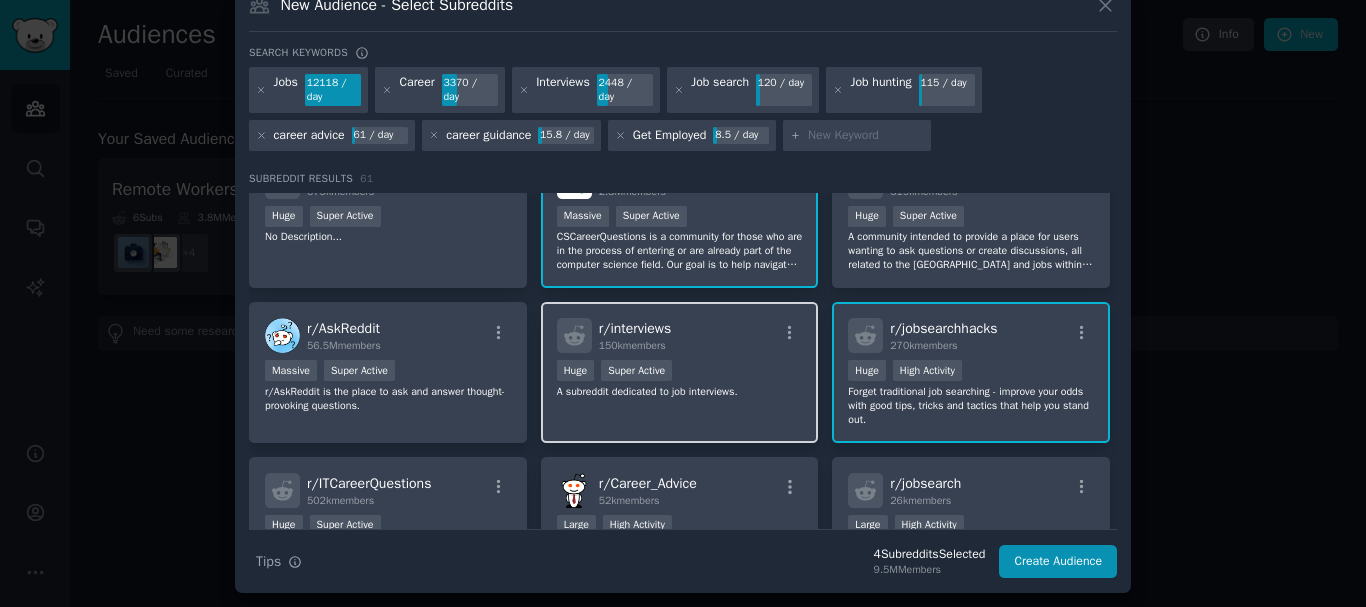 click on "r/ interviews 150k  members Huge Super Active A subreddit dedicated to job interviews." at bounding box center (680, 372) 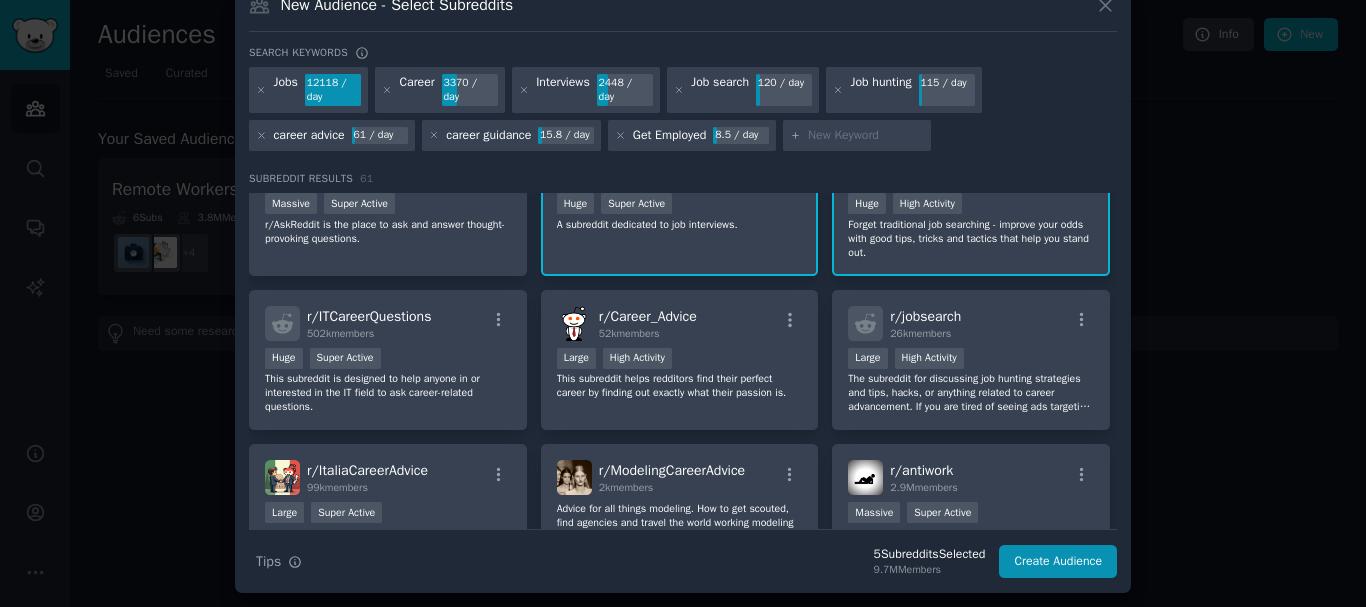 scroll, scrollTop: 400, scrollLeft: 0, axis: vertical 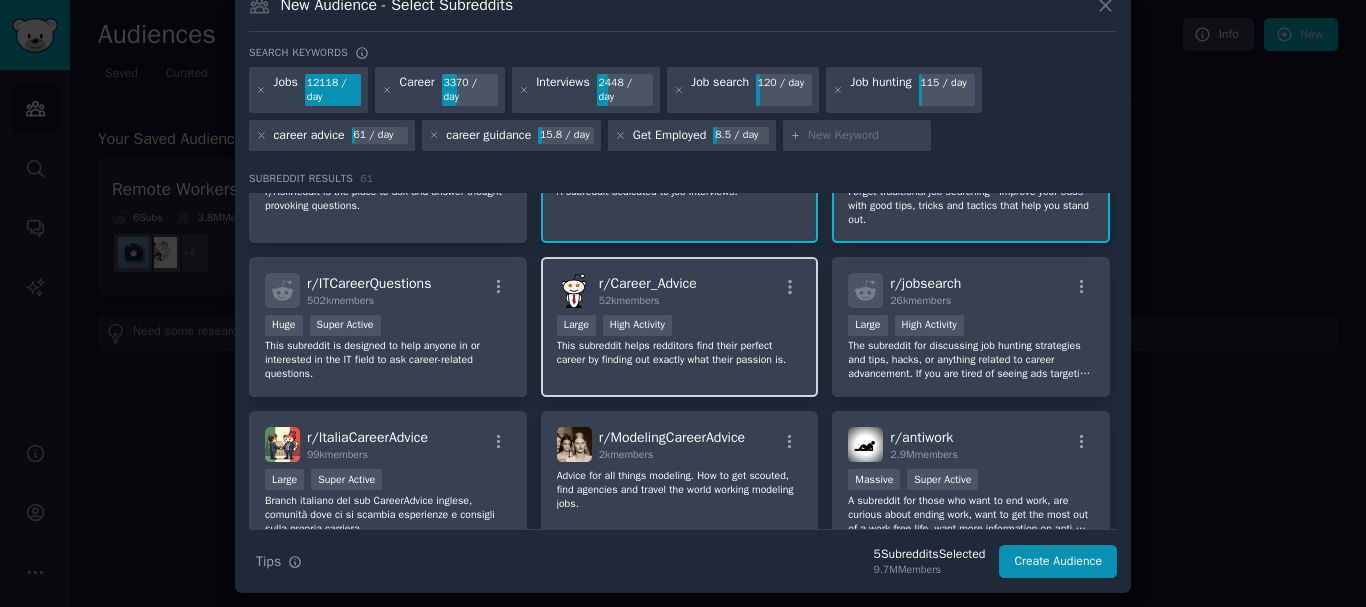 click on "This subreddit helps redditors find their perfect career by finding out exactly what their passion is." at bounding box center (680, 353) 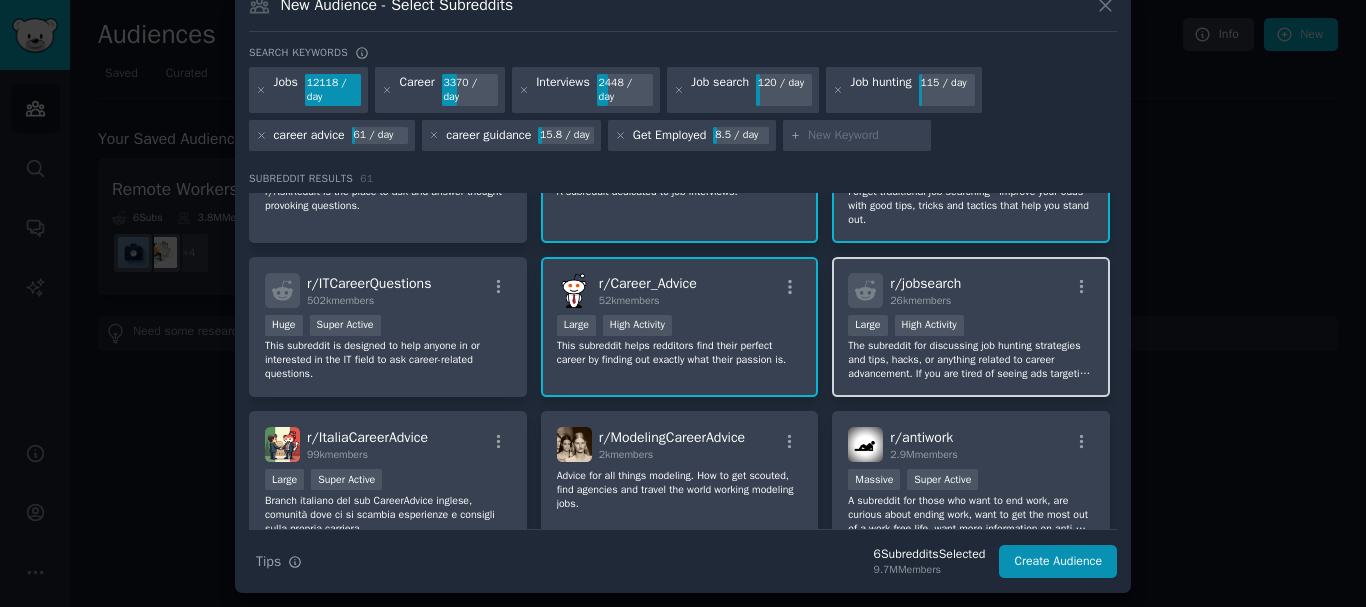 click on "Large High Activity" at bounding box center [971, 327] 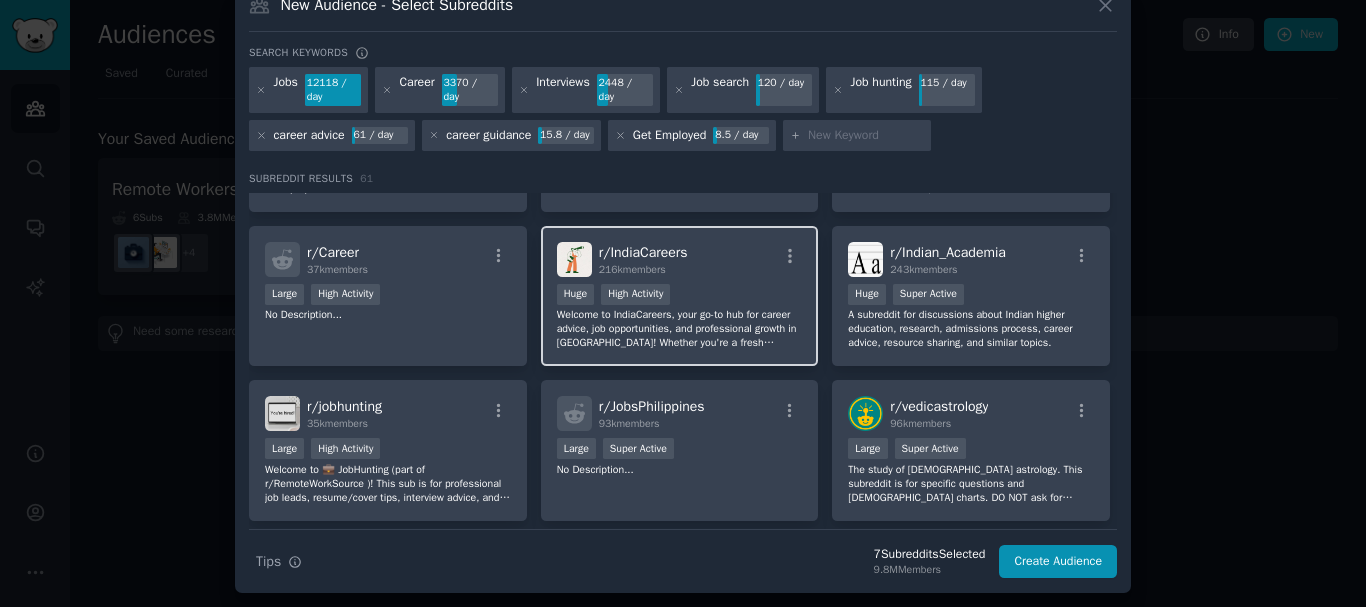 scroll, scrollTop: 761, scrollLeft: 0, axis: vertical 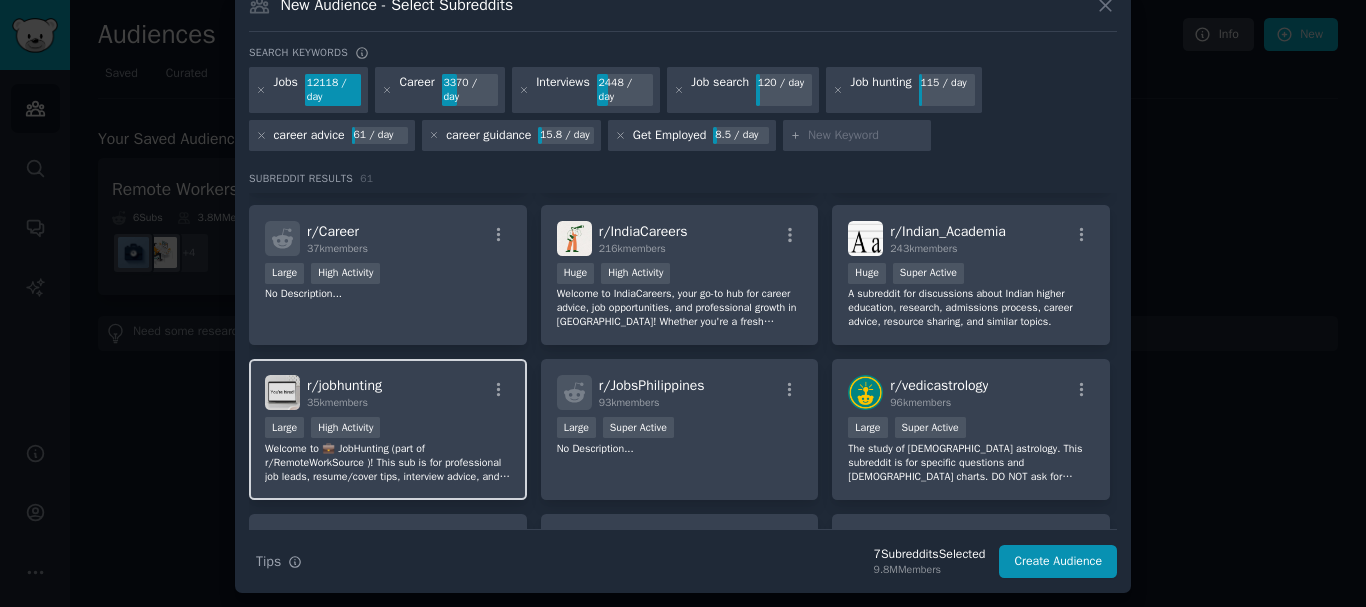 click on "Welcome to  💼 JobHunting (part of r/RemoteWorkSource )!  This sub is for professional job leads, resume/cover tips, interview advice, and more. **DO NOT SPAM THIS BOARD WITH AFFILIATE JOB LINKS, ARTICLES LINKED TO YOUR FEE-BASED SITES, OR OTHER GARBAGE. ** [Recruiters welcome to post, providing company, name, and email is given.] This sub is run by www.careerpowerup.com." at bounding box center (388, 463) 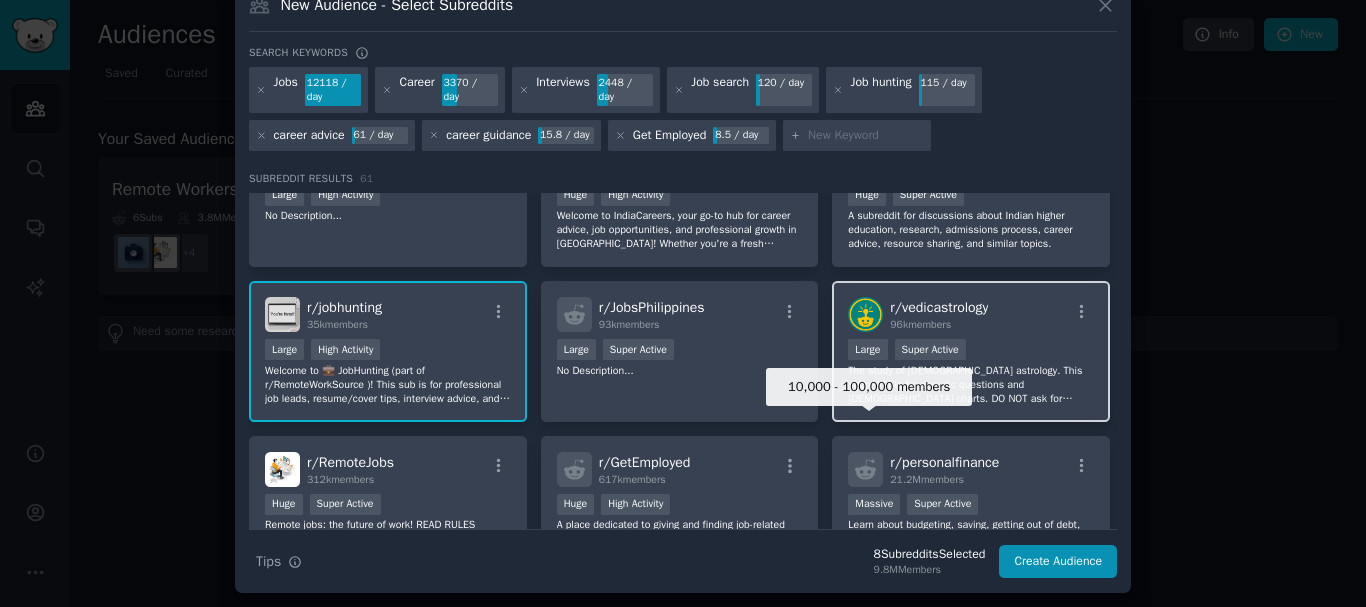 scroll, scrollTop: 861, scrollLeft: 0, axis: vertical 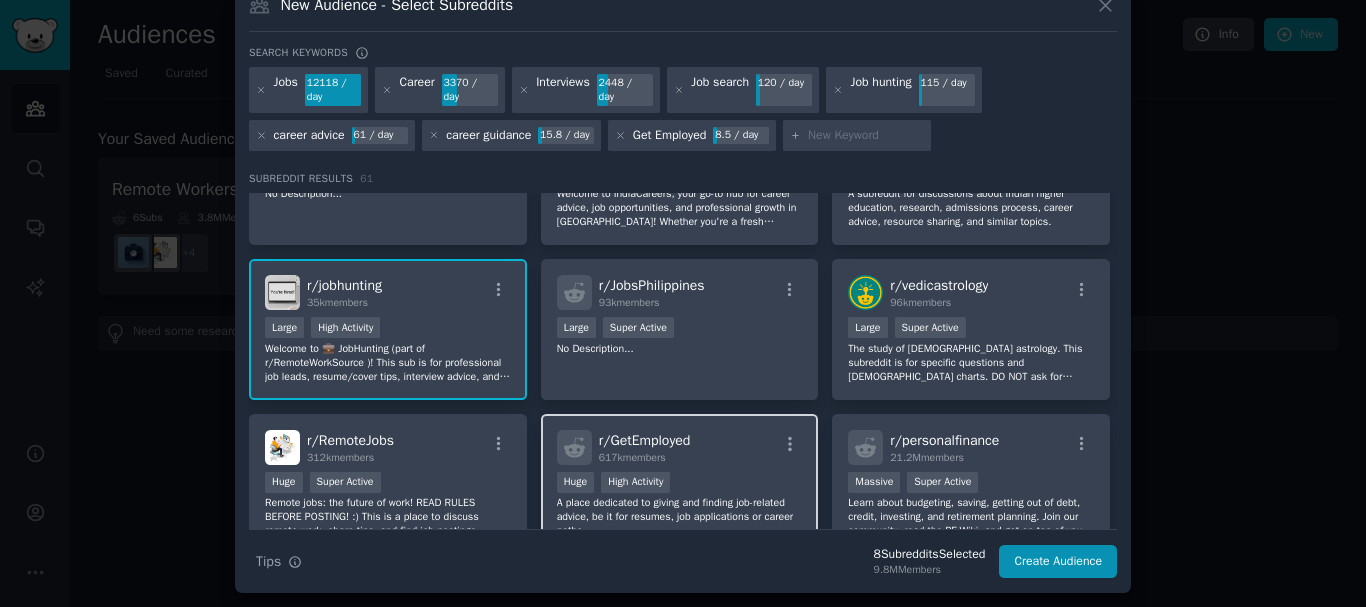click on "r/ GetEmployed 617k  members" at bounding box center (680, 447) 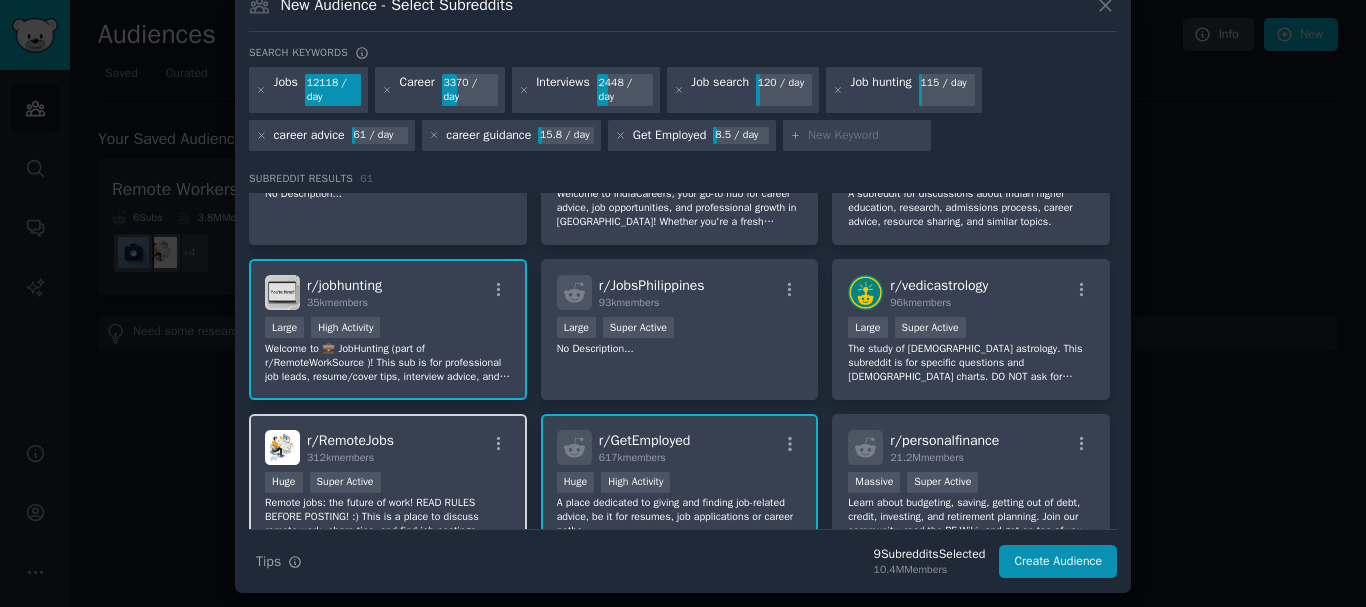 click on "r/ RemoteJobs 312k  members" at bounding box center [388, 447] 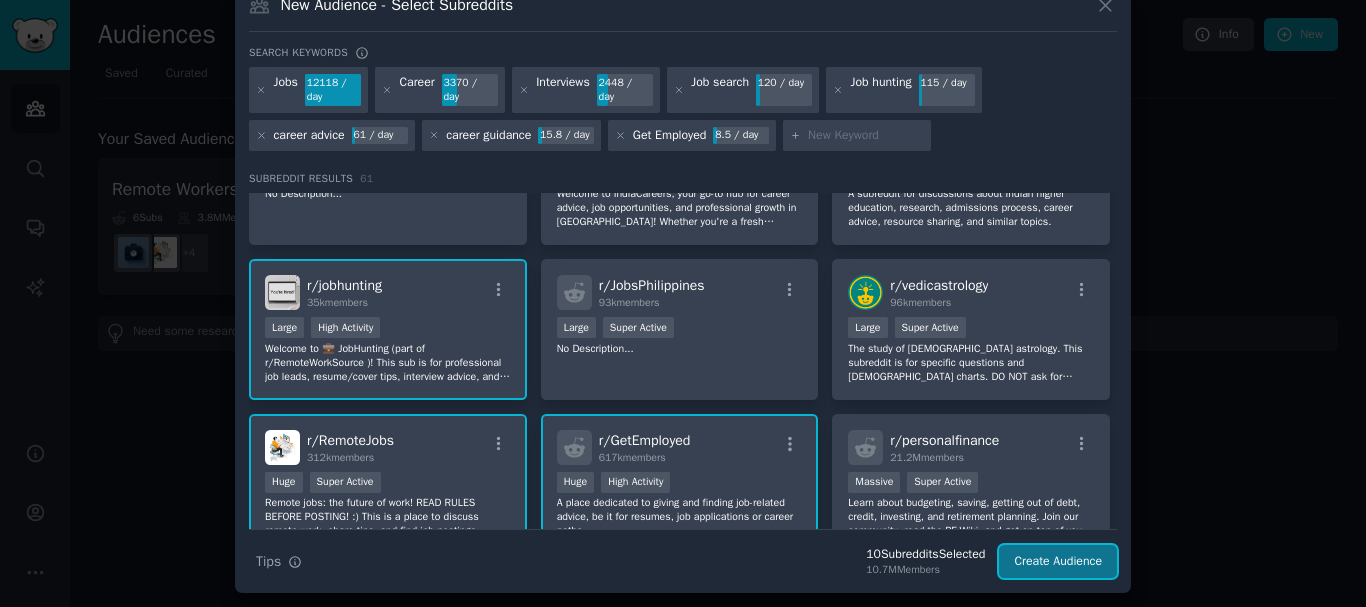 click on "Create Audience" at bounding box center (1058, 562) 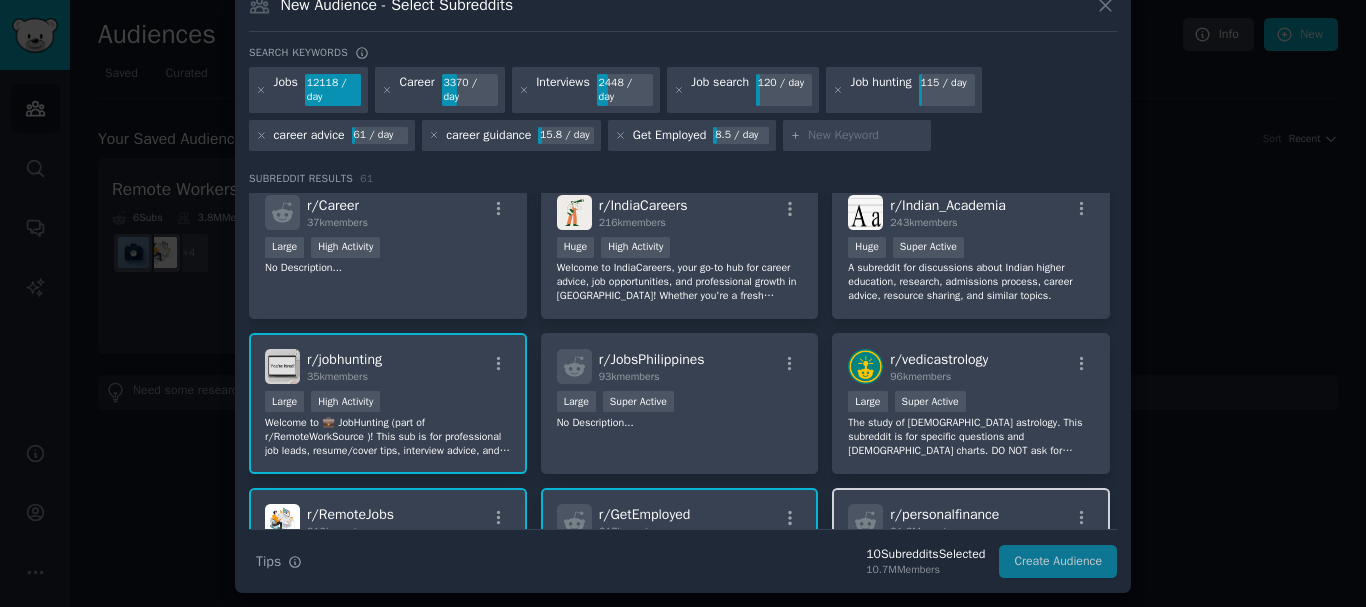 scroll, scrollTop: 571, scrollLeft: 0, axis: vertical 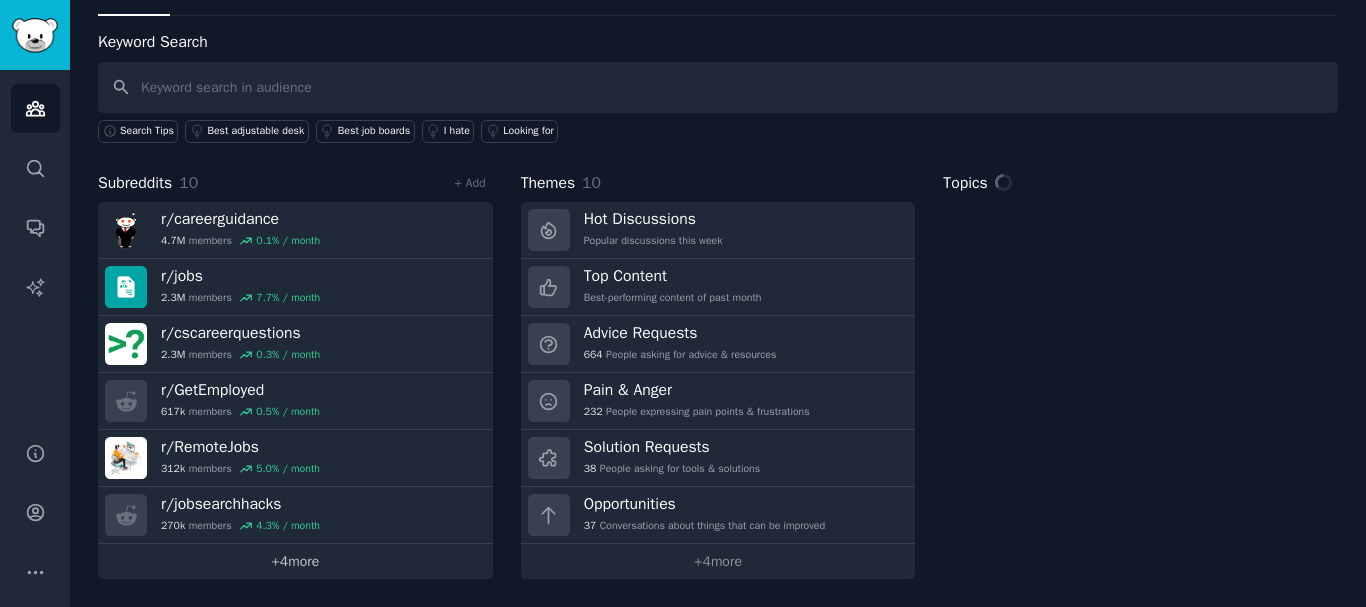 click on "+  4  more" at bounding box center [295, 561] 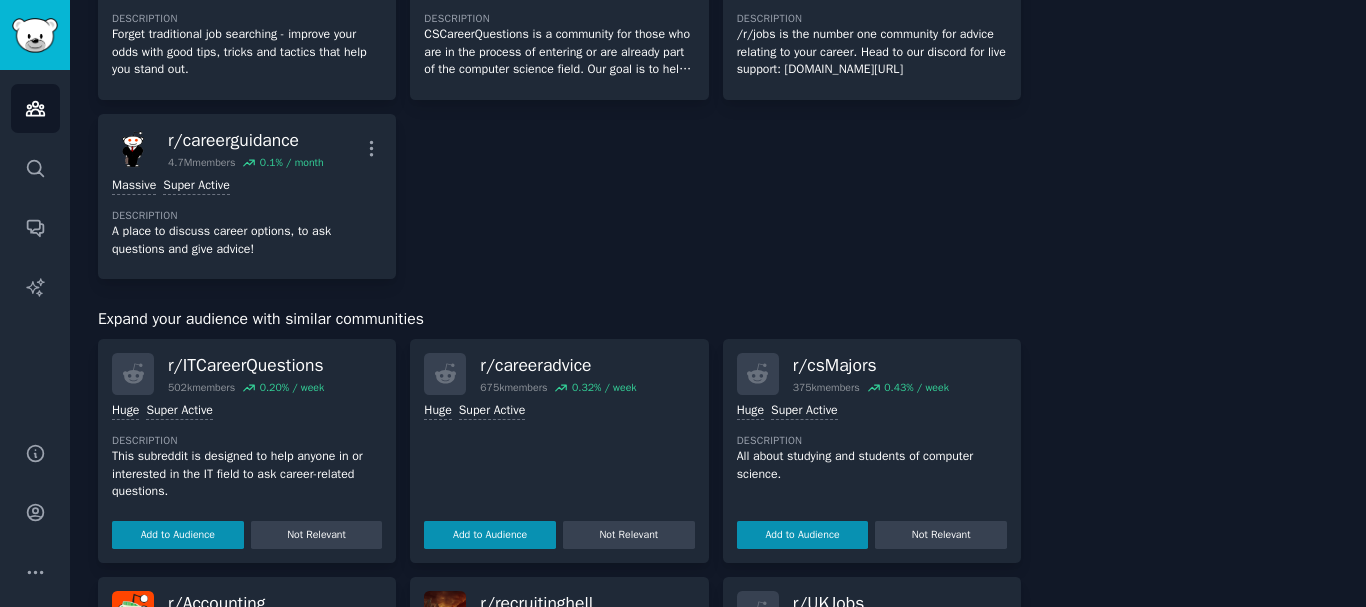 scroll, scrollTop: 853, scrollLeft: 0, axis: vertical 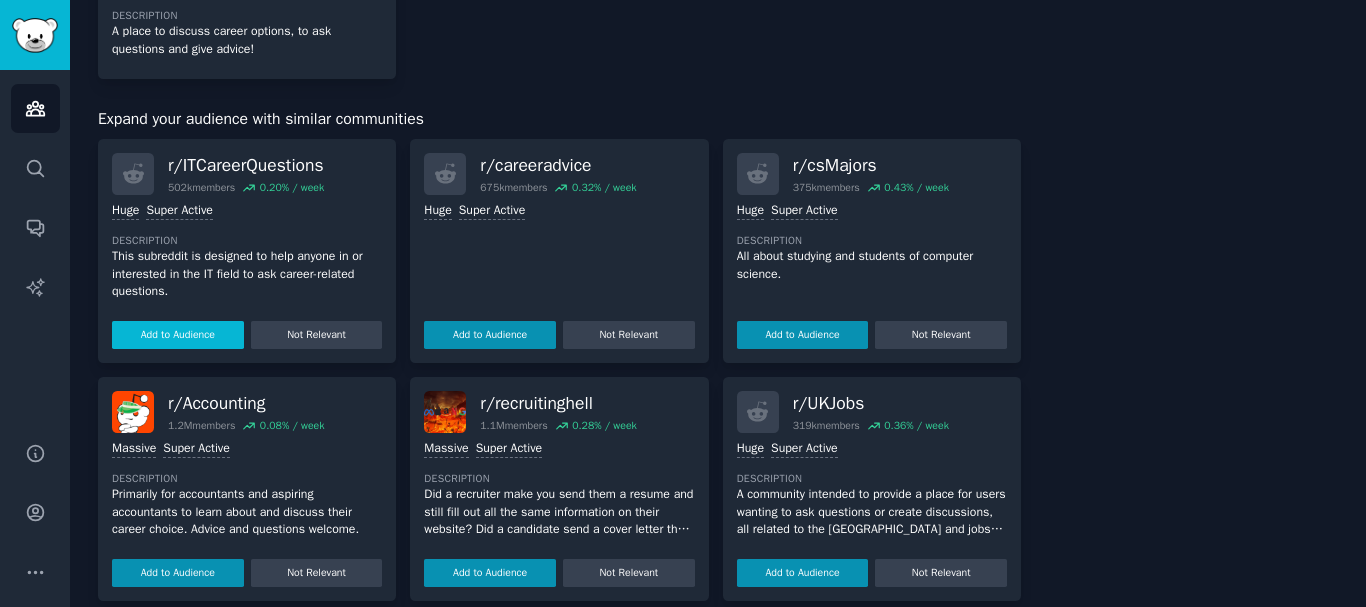 click on "Add to Audience" at bounding box center (178, 335) 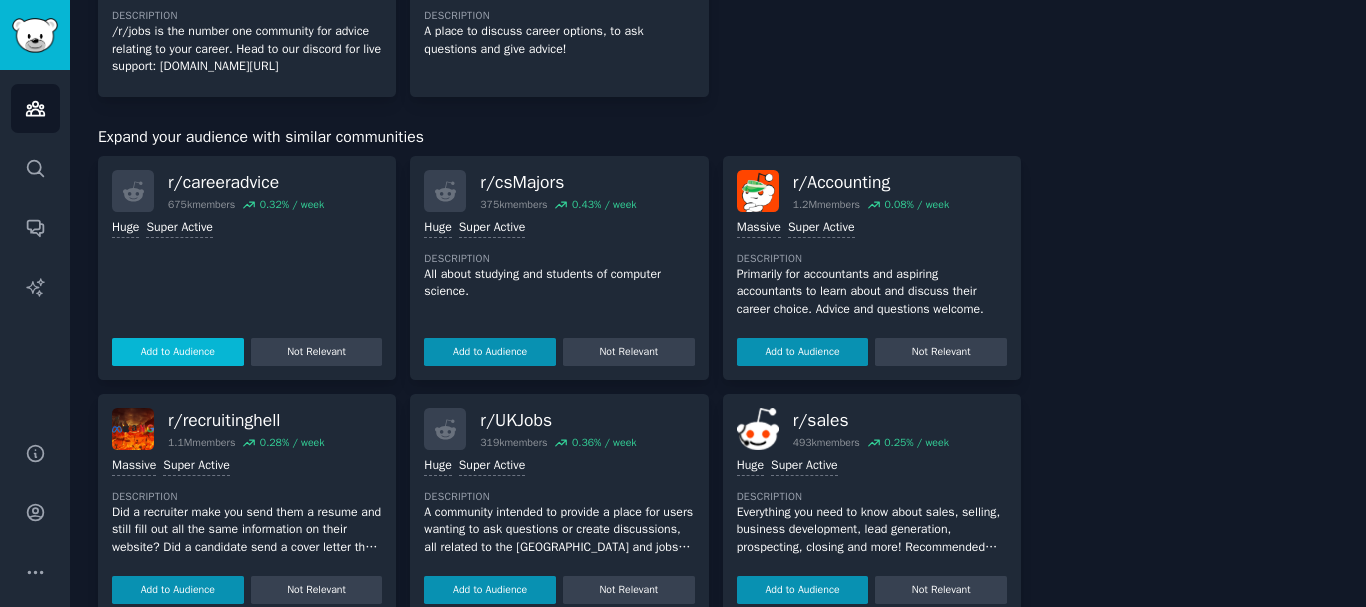 click on "Add to Audience" at bounding box center [178, 352] 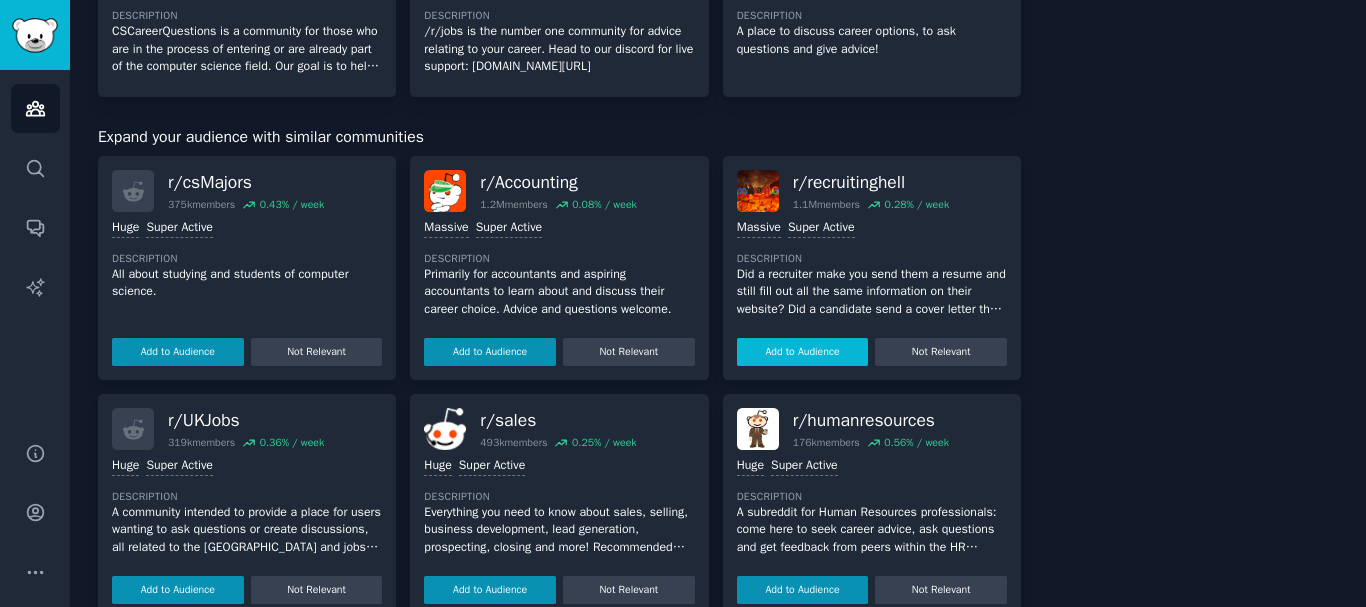 click on "Add to Audience" at bounding box center (803, 352) 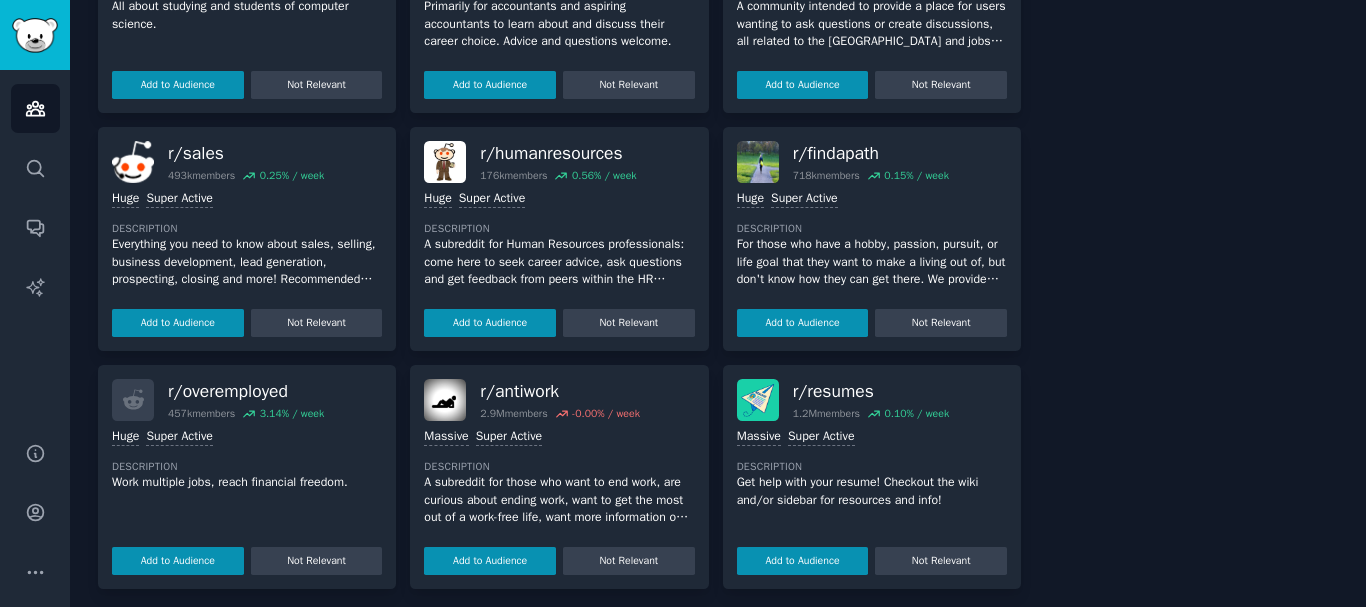 scroll, scrollTop: 1310, scrollLeft: 0, axis: vertical 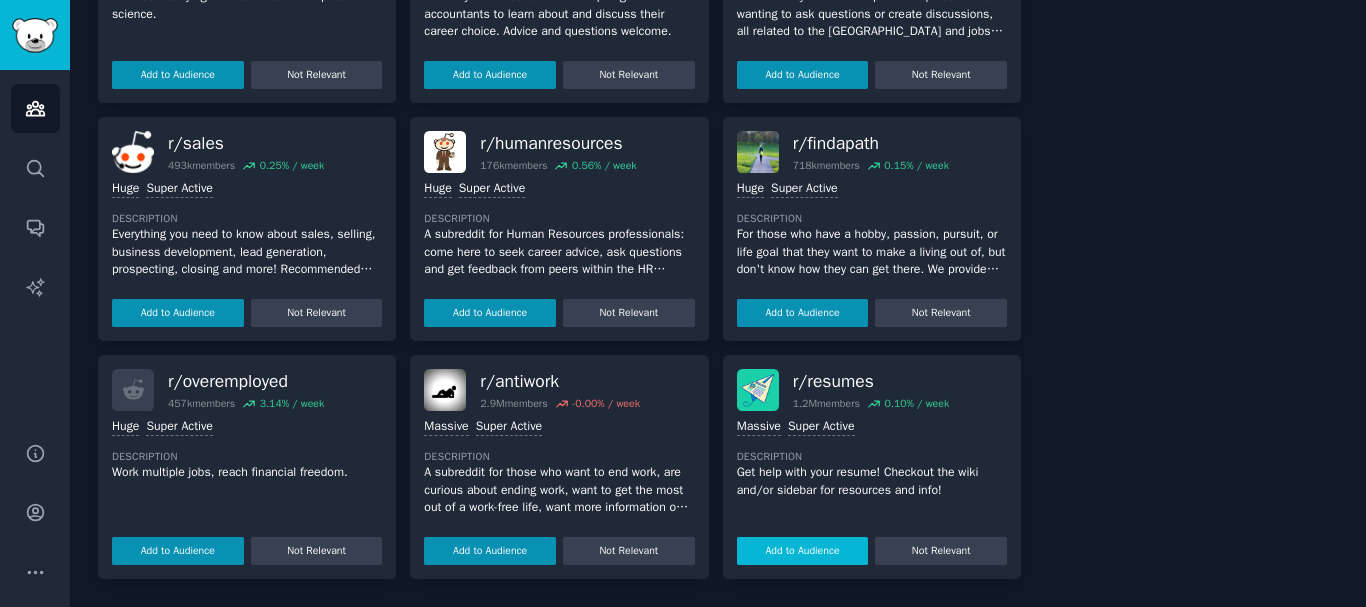 click on "Add to Audience" at bounding box center (803, 551) 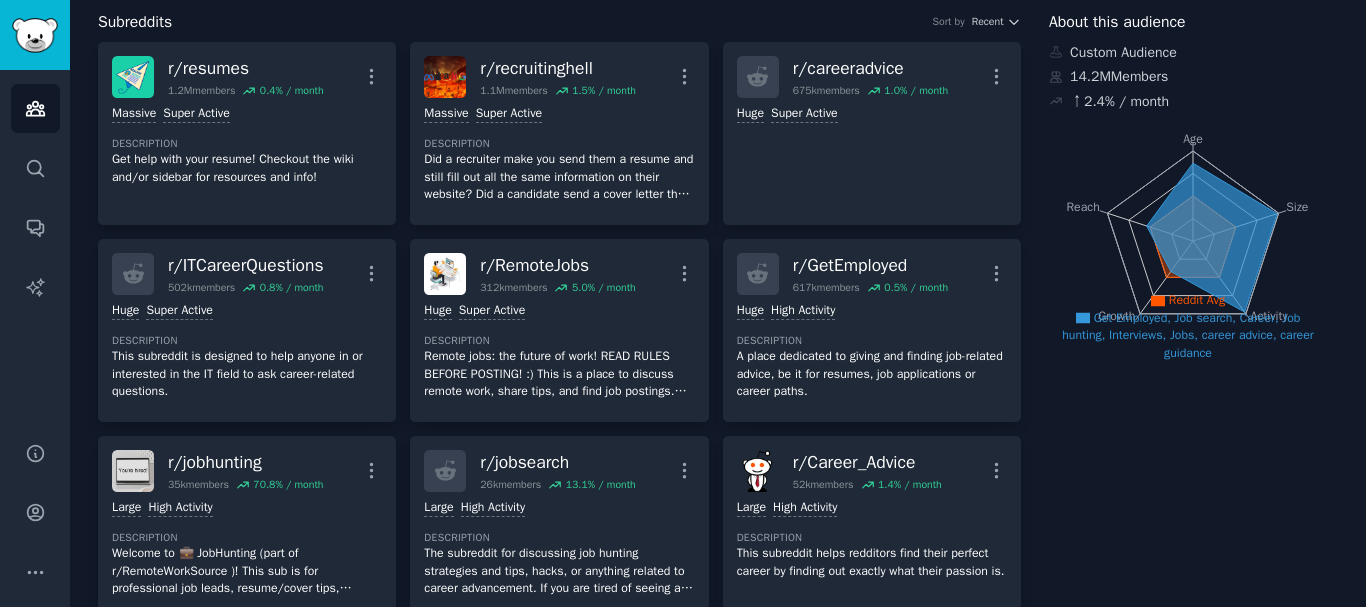 scroll, scrollTop: 0, scrollLeft: 0, axis: both 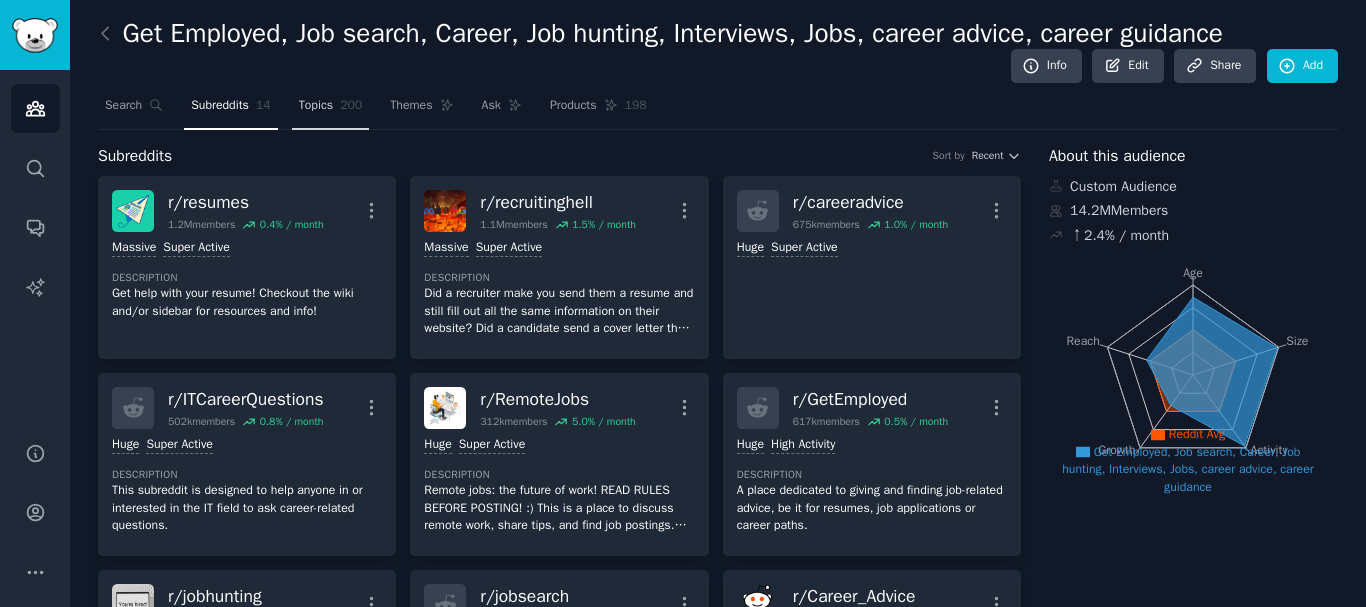 click on "Topics 200" at bounding box center (331, 110) 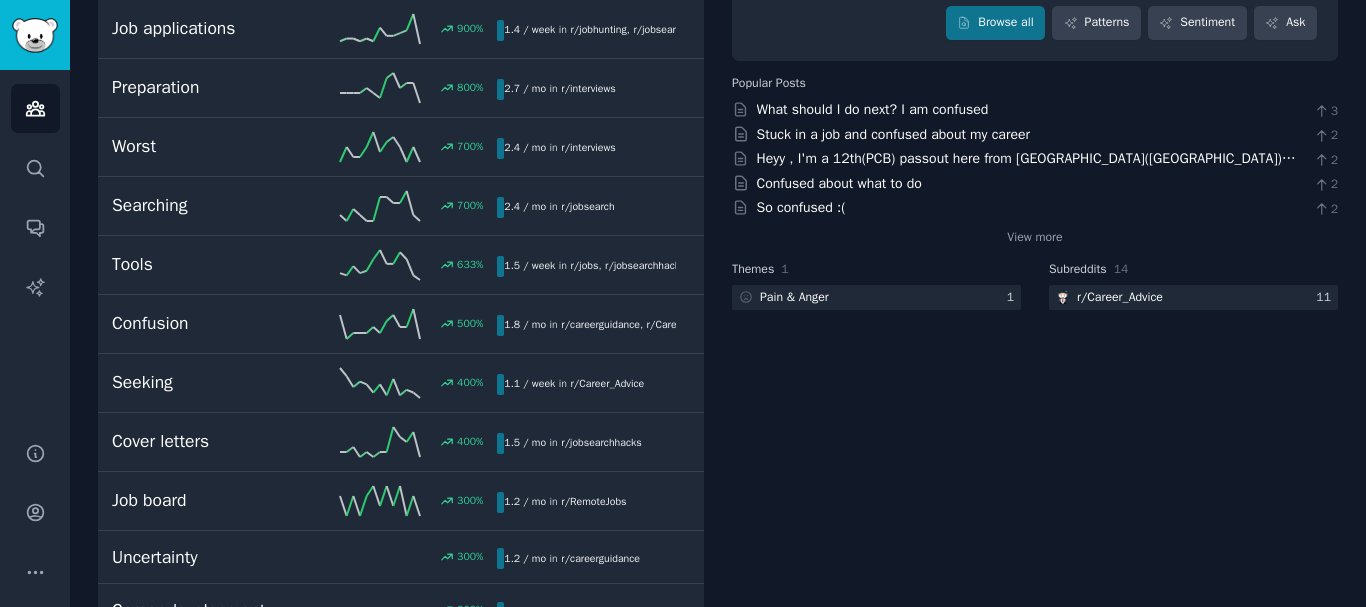 scroll, scrollTop: 100, scrollLeft: 0, axis: vertical 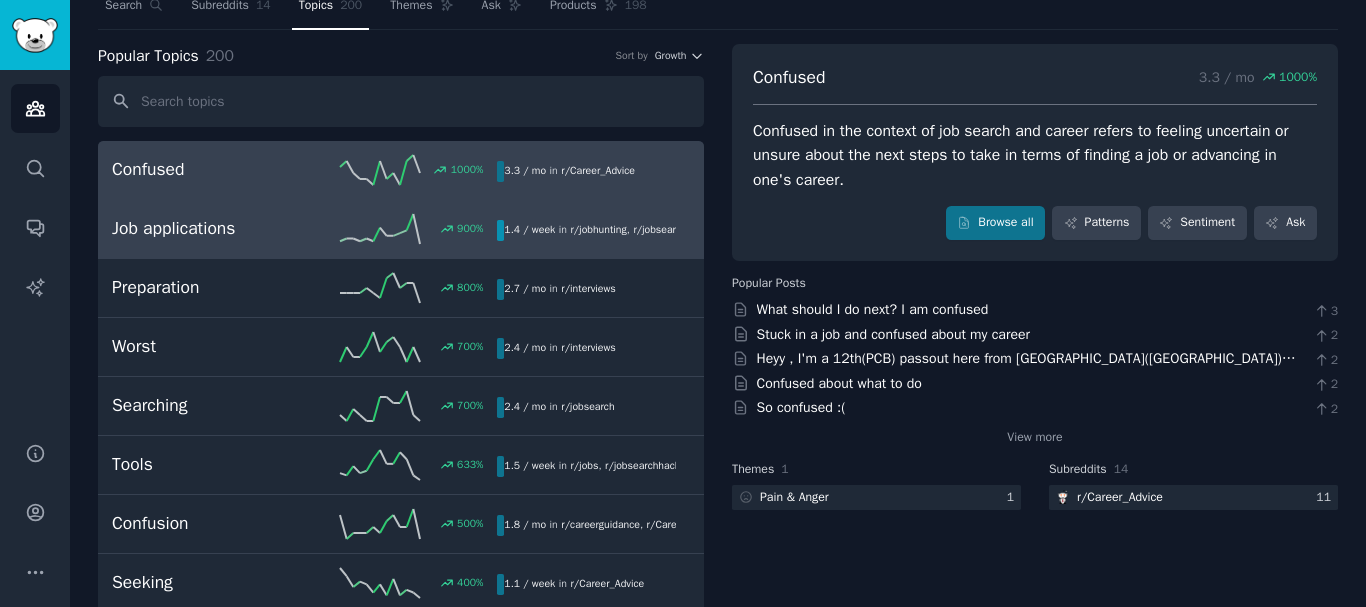 click on "Job applications" at bounding box center [208, 228] 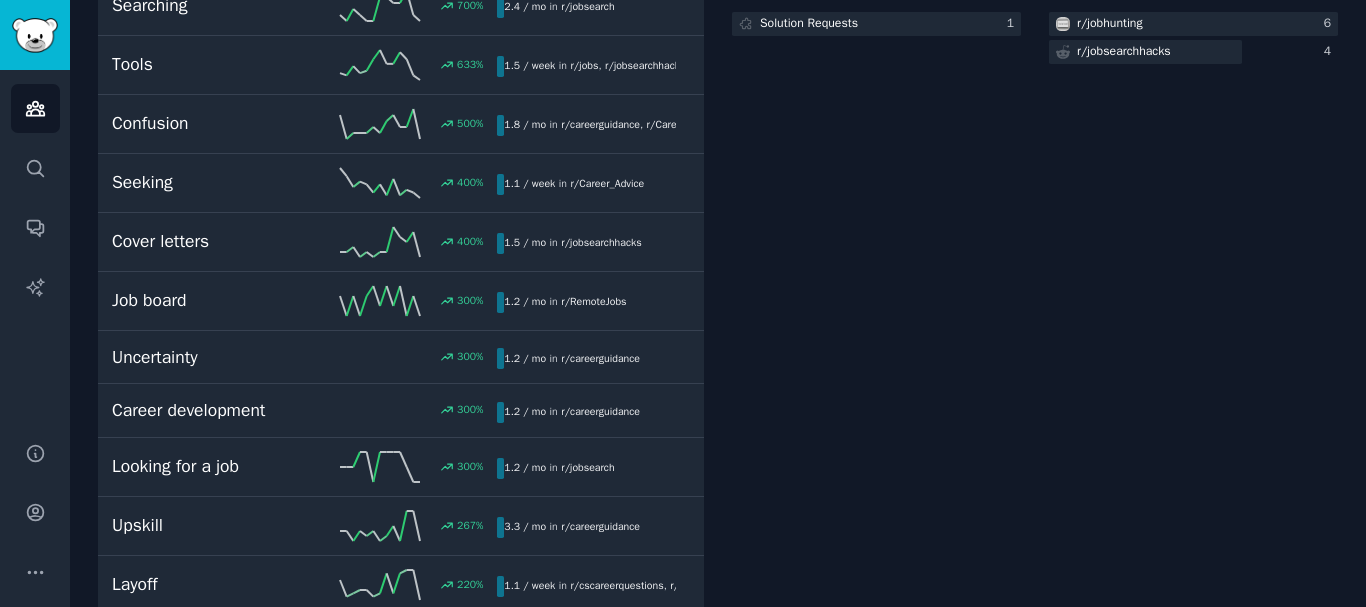 scroll, scrollTop: 0, scrollLeft: 0, axis: both 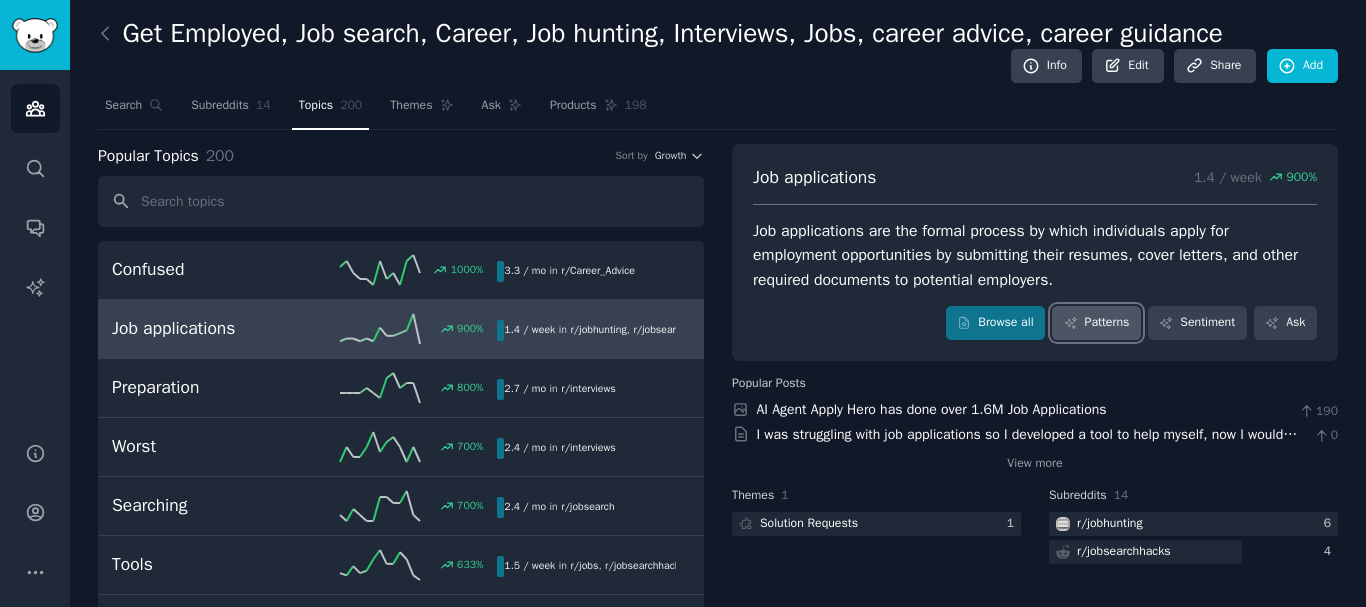 click on "Patterns" at bounding box center [1096, 323] 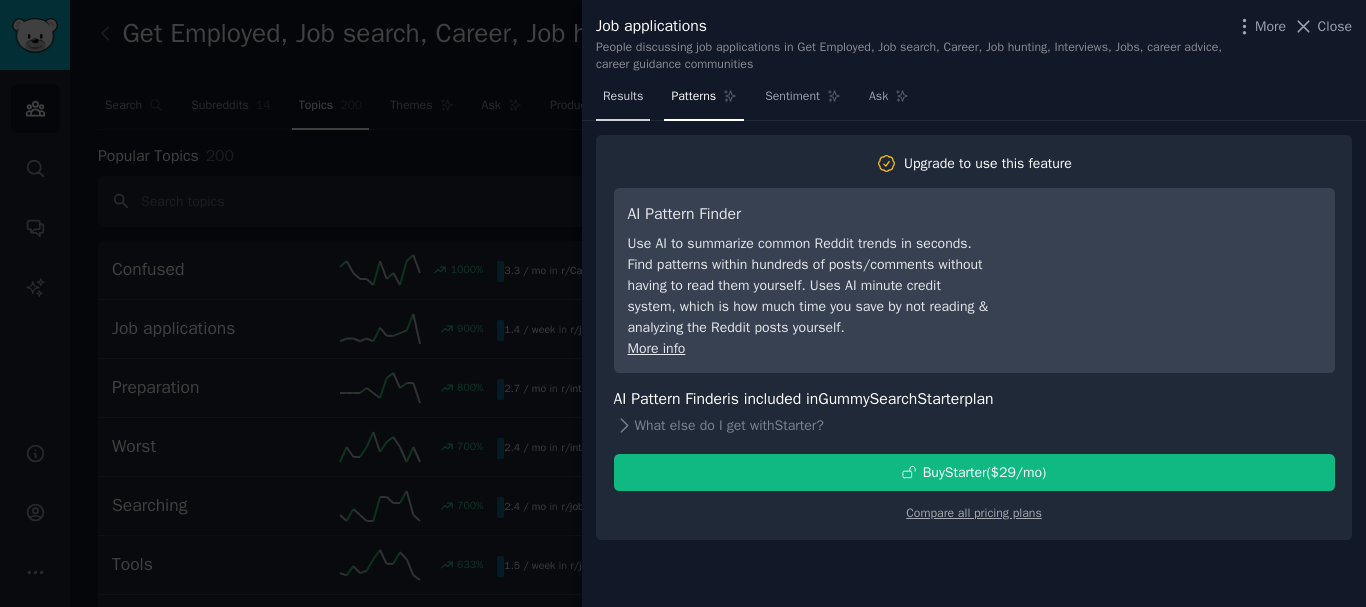 click on "Results" at bounding box center (623, 97) 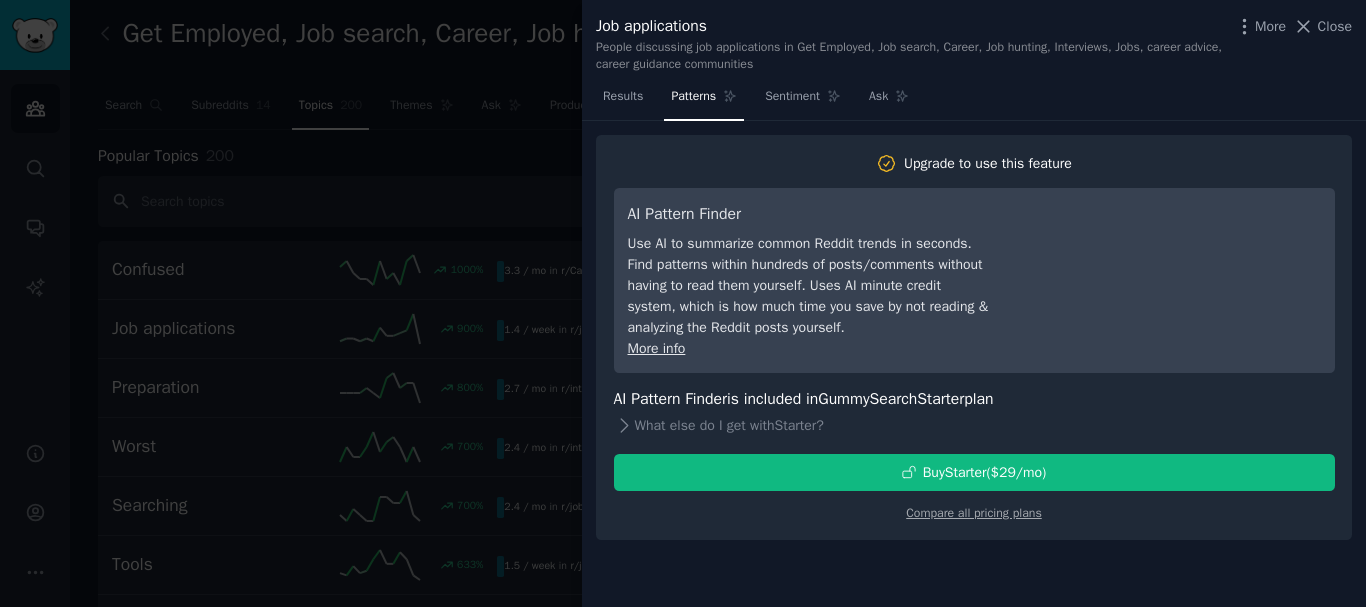 click on "Close" at bounding box center [1335, 26] 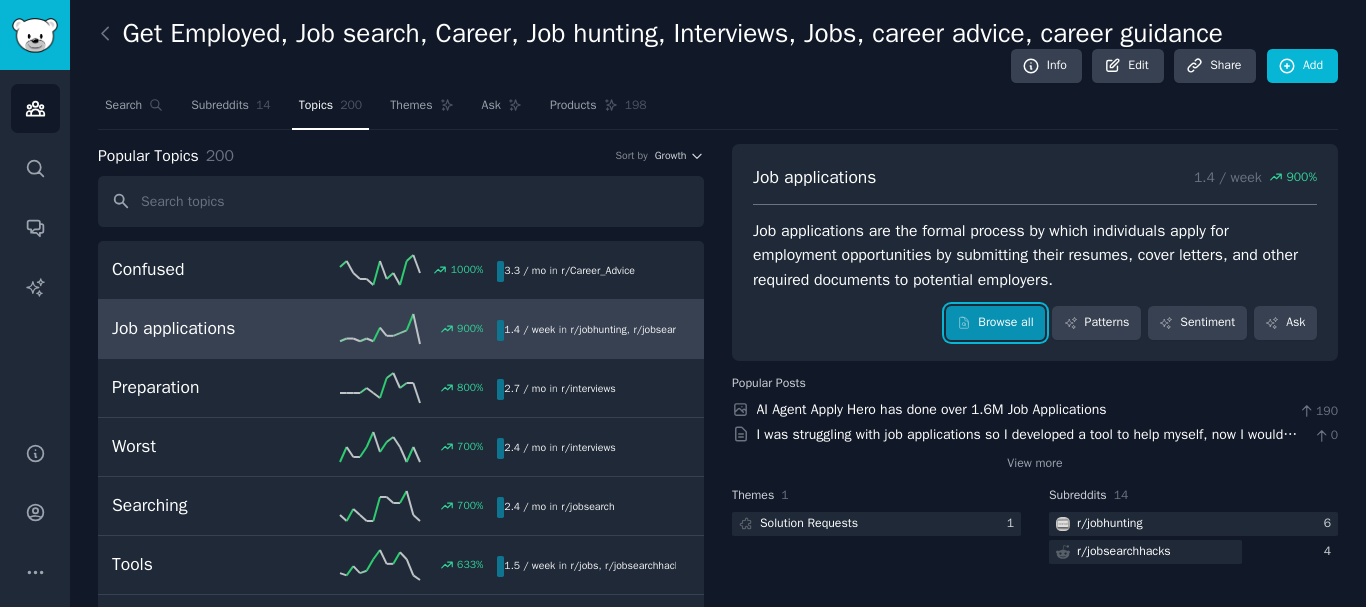 click on "Browse all" at bounding box center [995, 323] 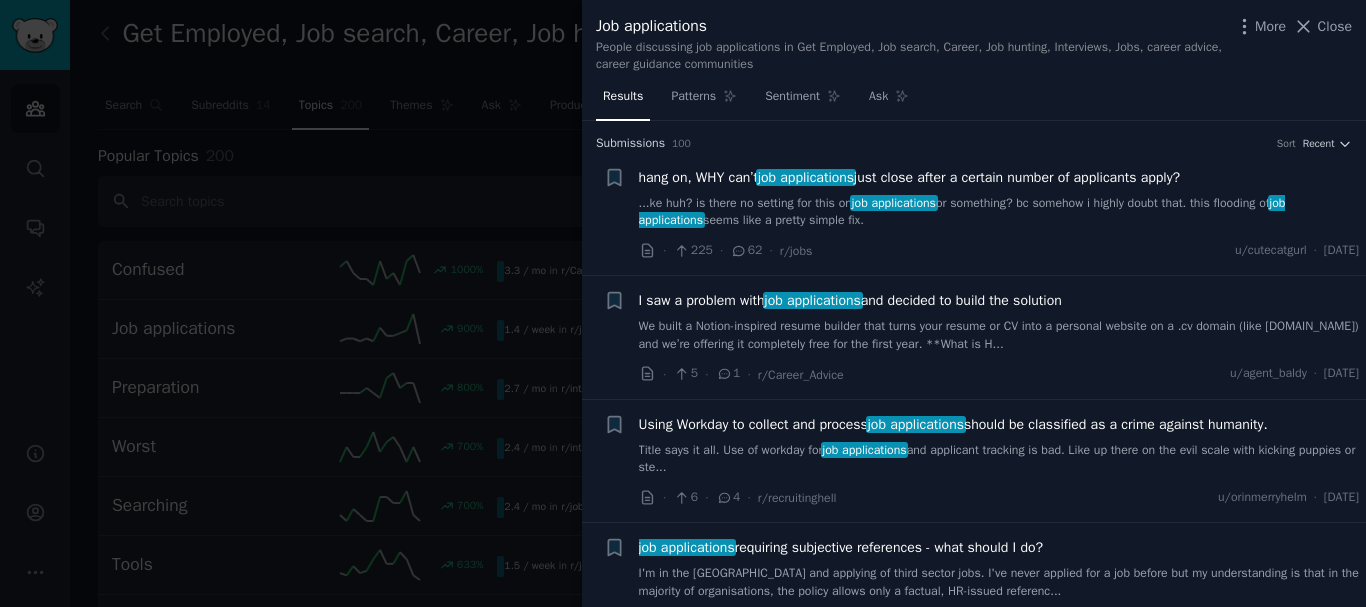 click on "...ke huh?
is there no setting for this on  job applications  or something? bc somehow i highly doubt that. this flooding of  job applications  seems like a pretty simple fix." at bounding box center (999, 212) 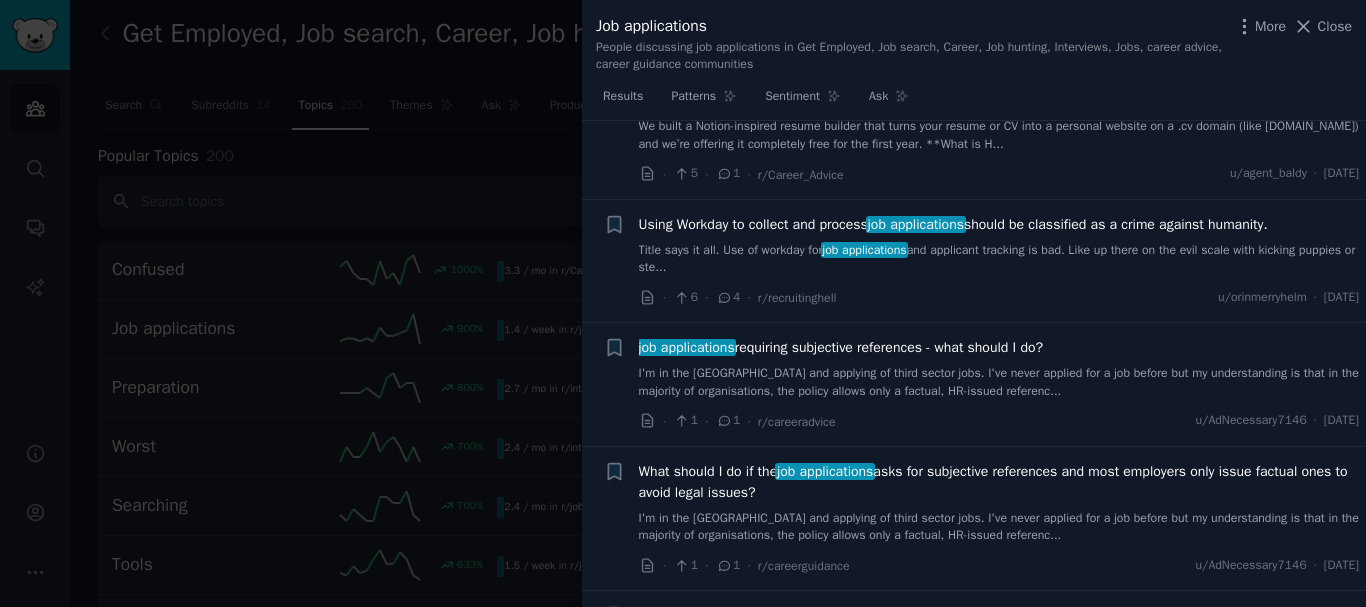 scroll, scrollTop: 0, scrollLeft: 0, axis: both 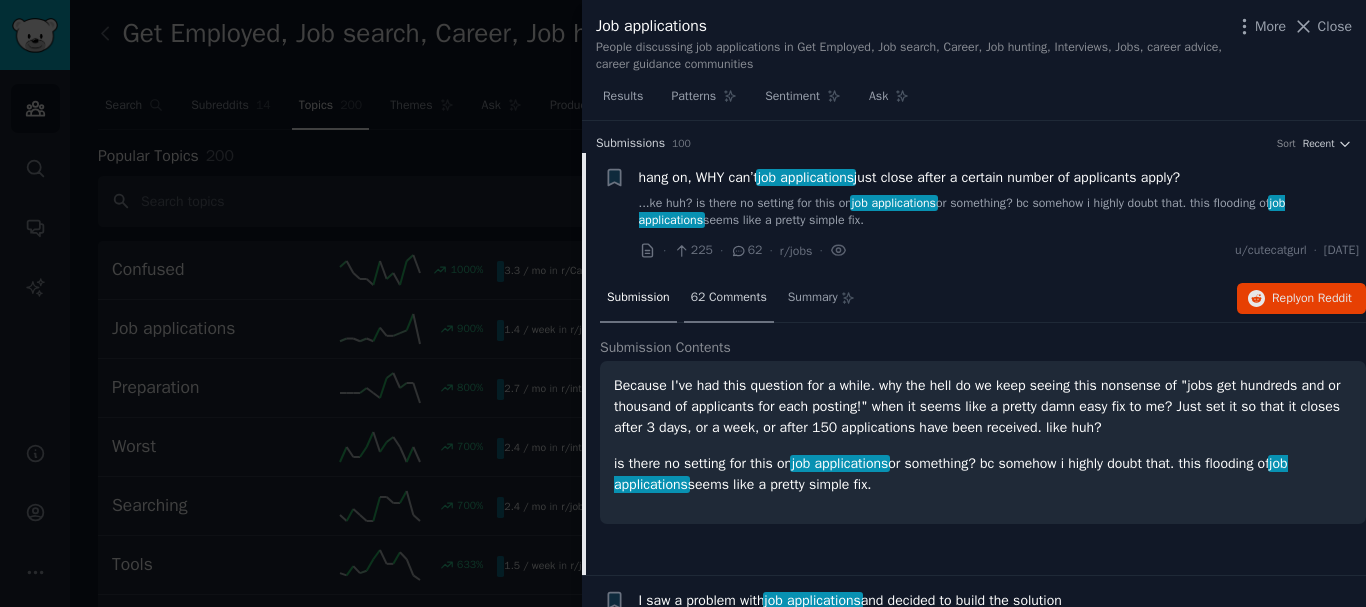 click on "62 Comments" at bounding box center (729, 298) 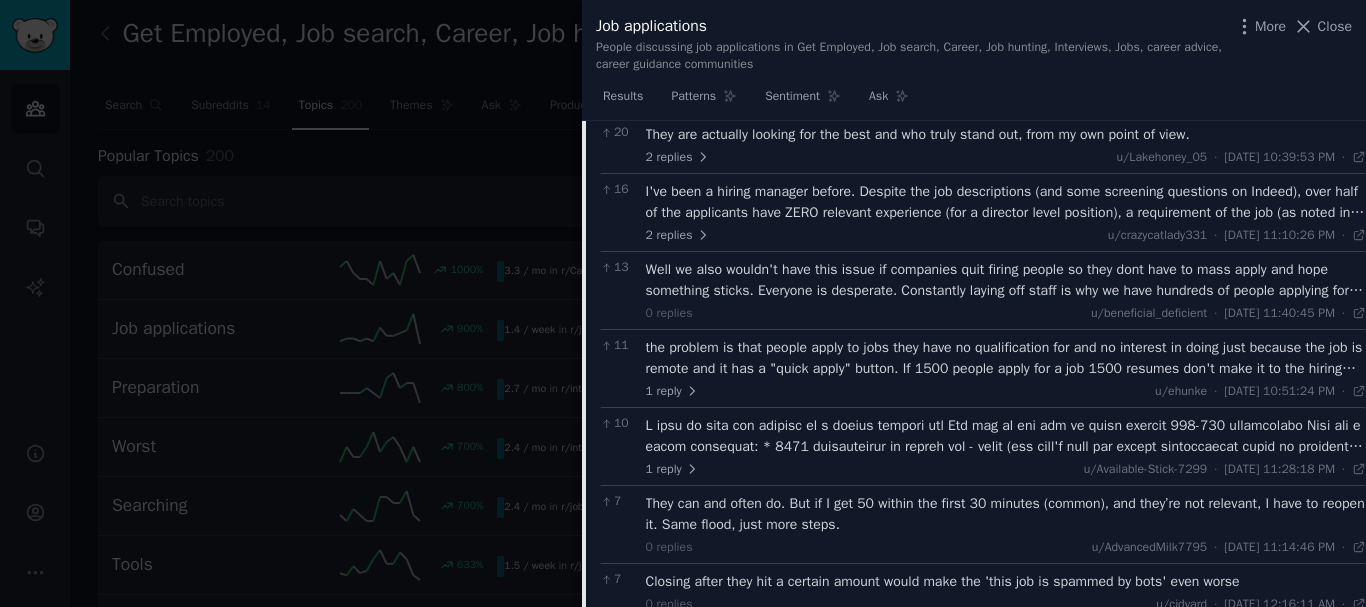 scroll, scrollTop: 0, scrollLeft: 0, axis: both 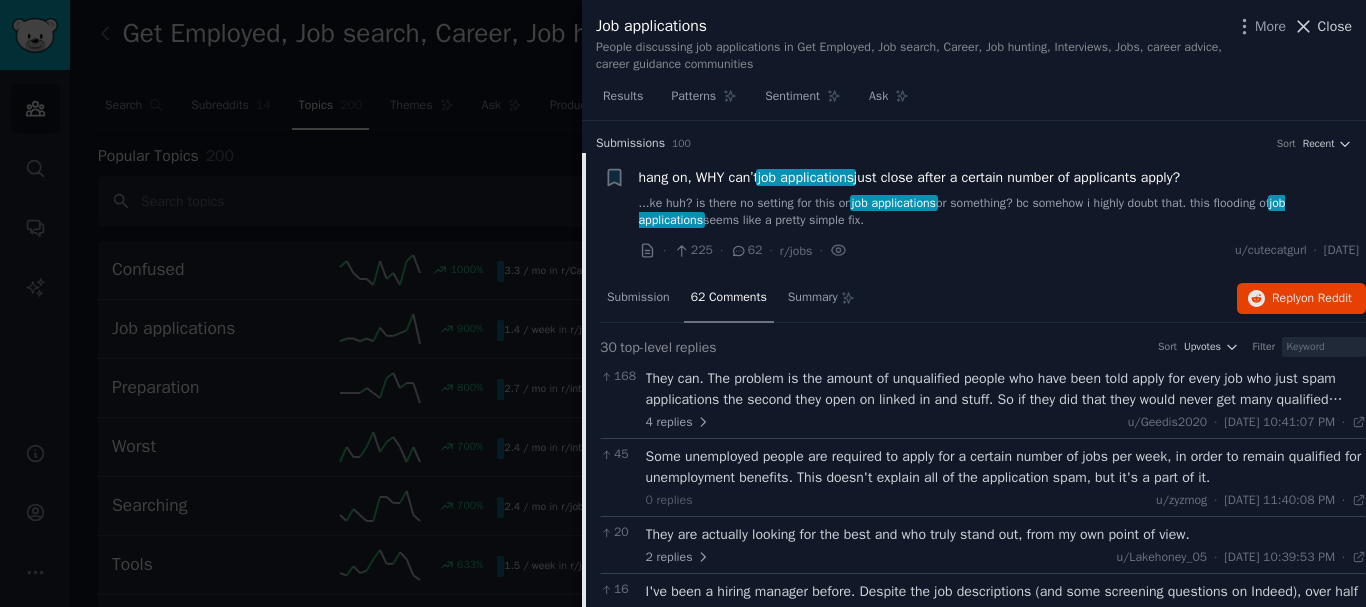 click on "Close" at bounding box center [1335, 26] 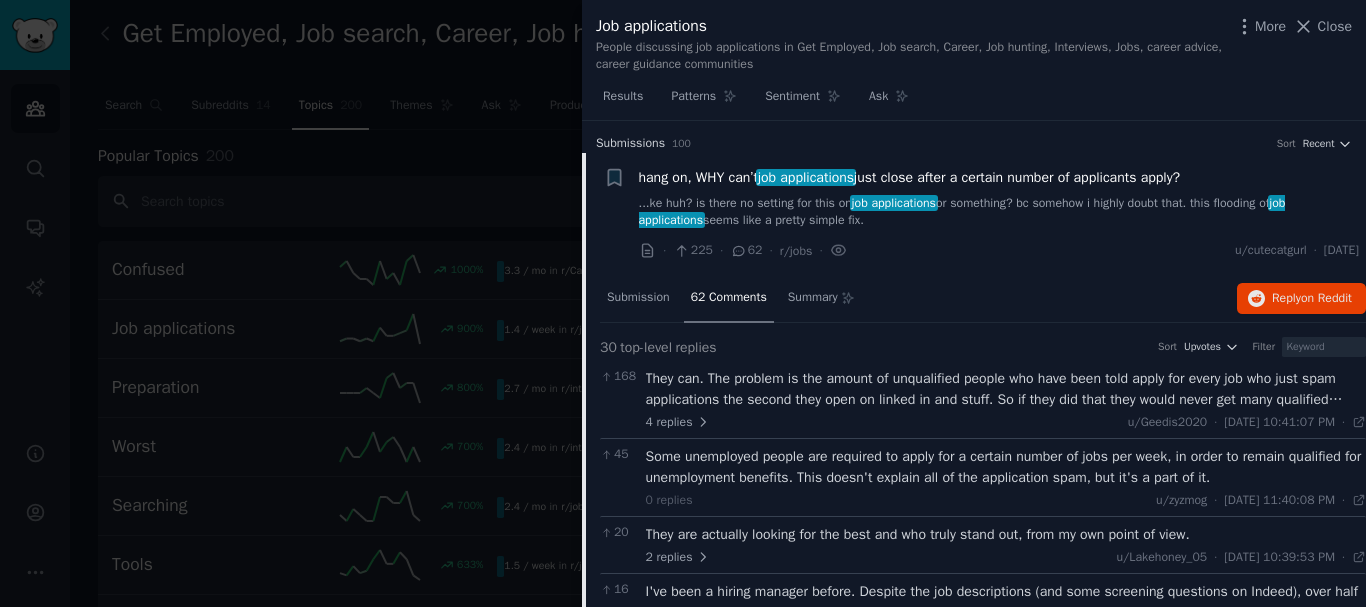 click on "Get Employed, Job search, Career, Job hunting, Interviews, Jobs, career advice, career guidance Info Edit Share Add" at bounding box center [718, 54] 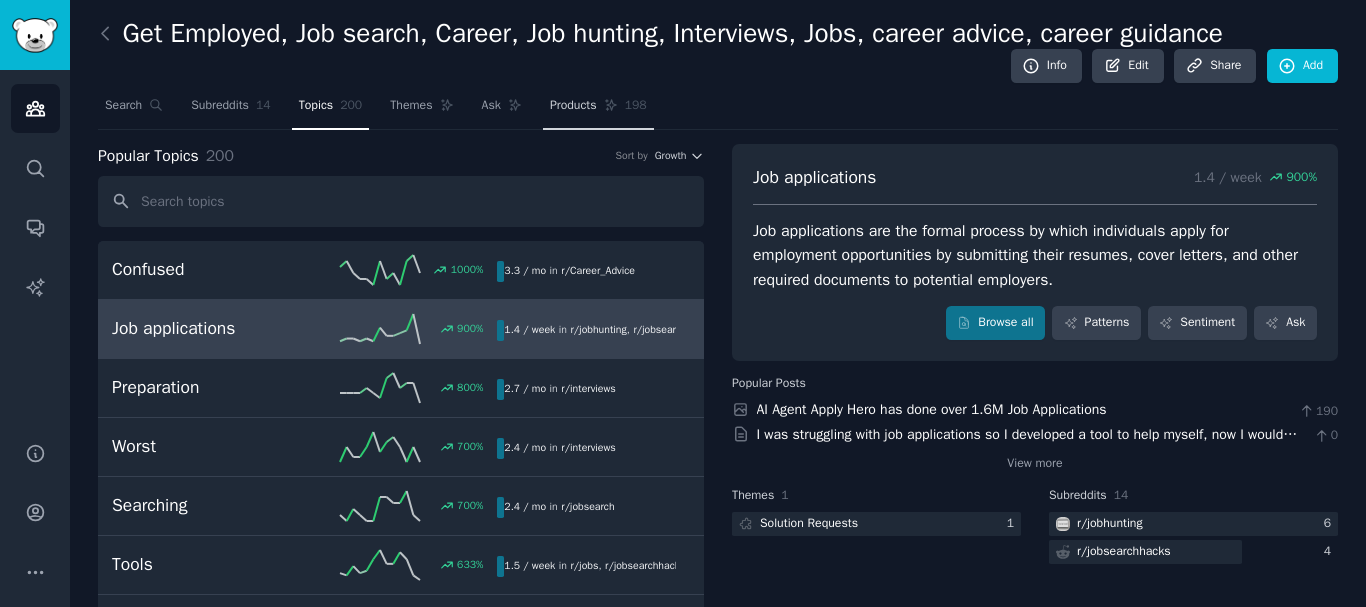click 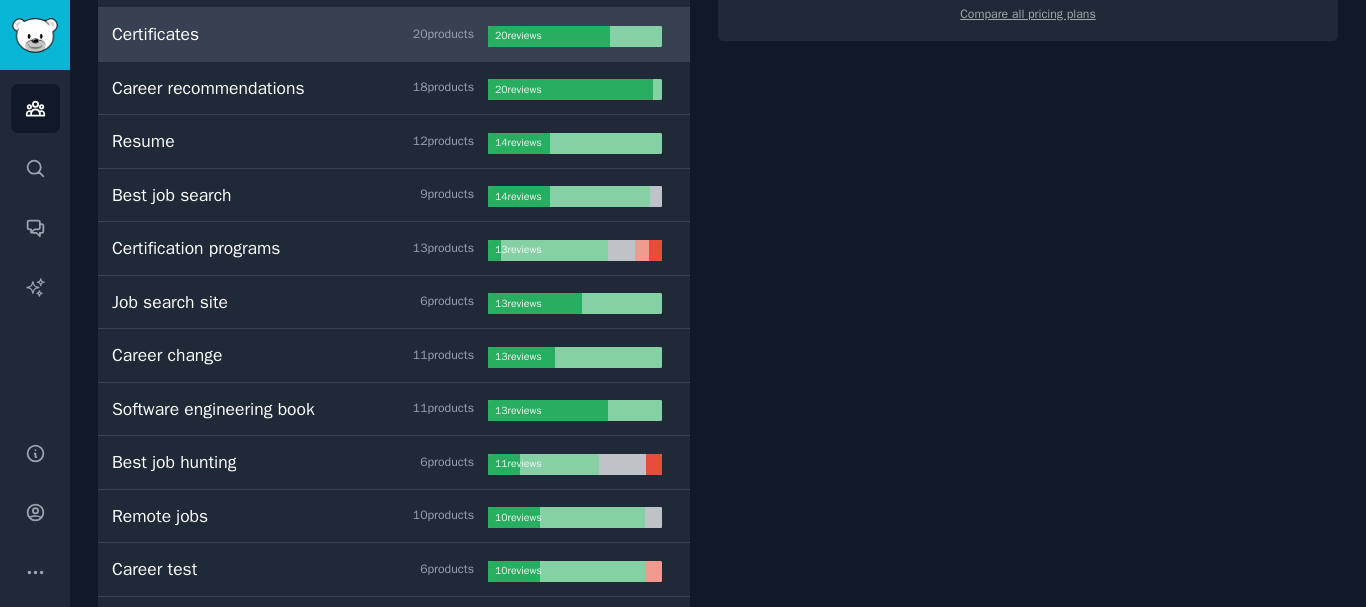 scroll, scrollTop: 0, scrollLeft: 0, axis: both 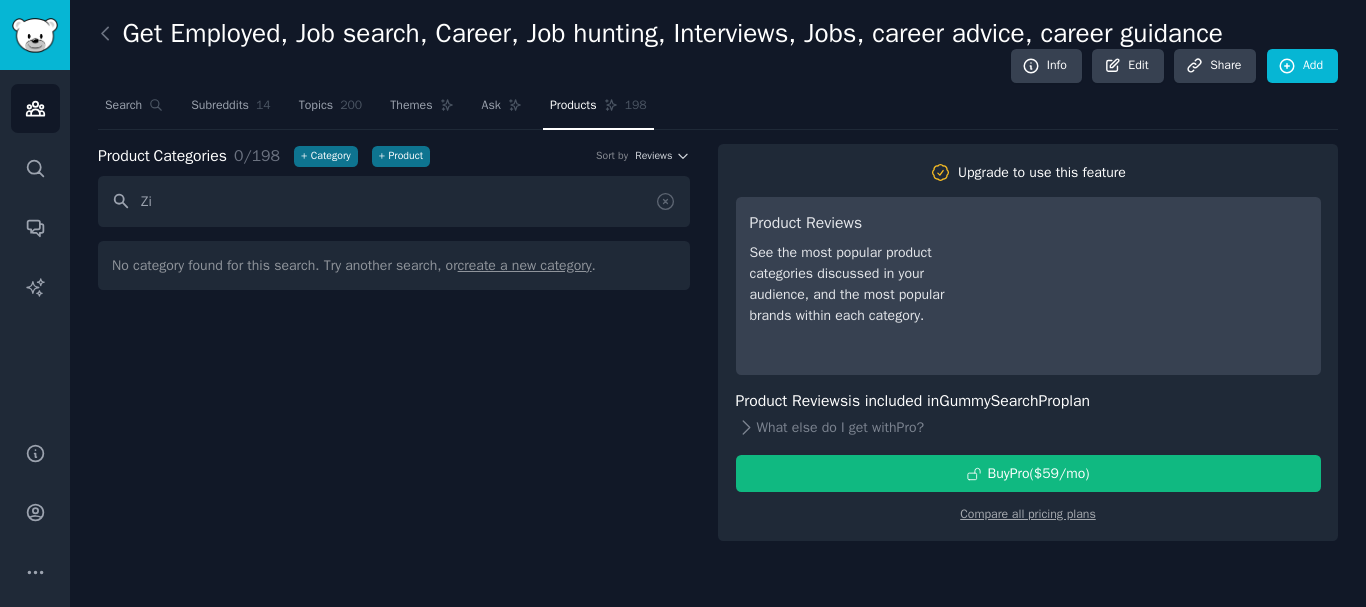 type on "Z" 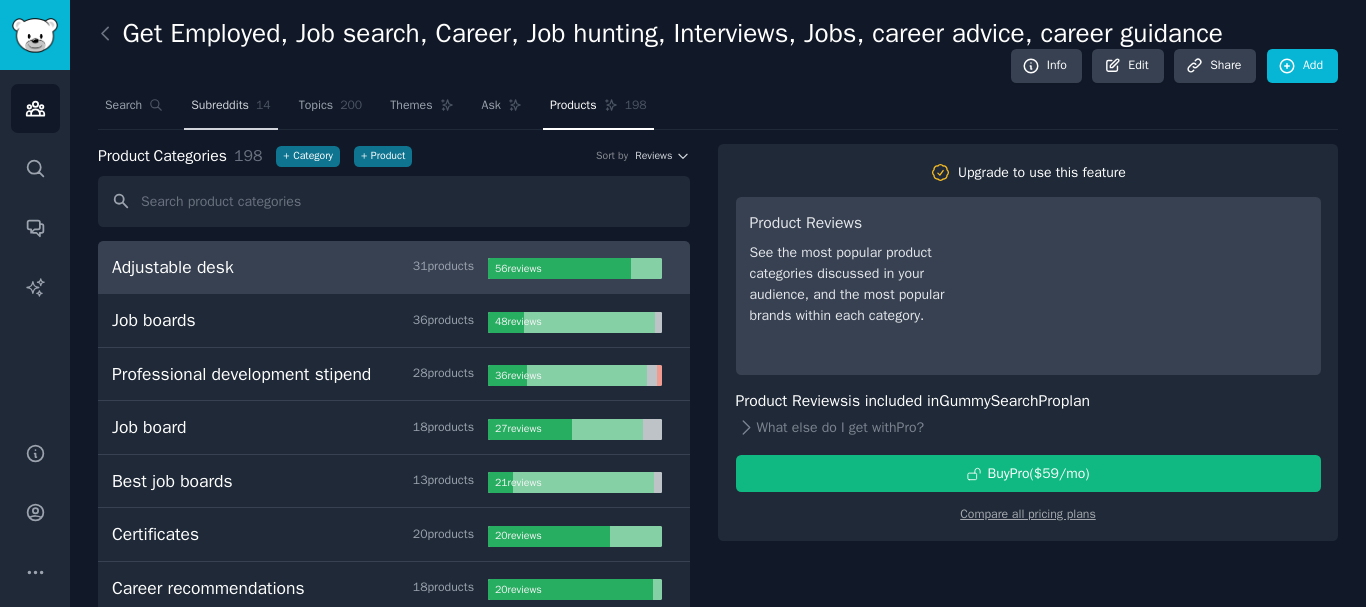 type 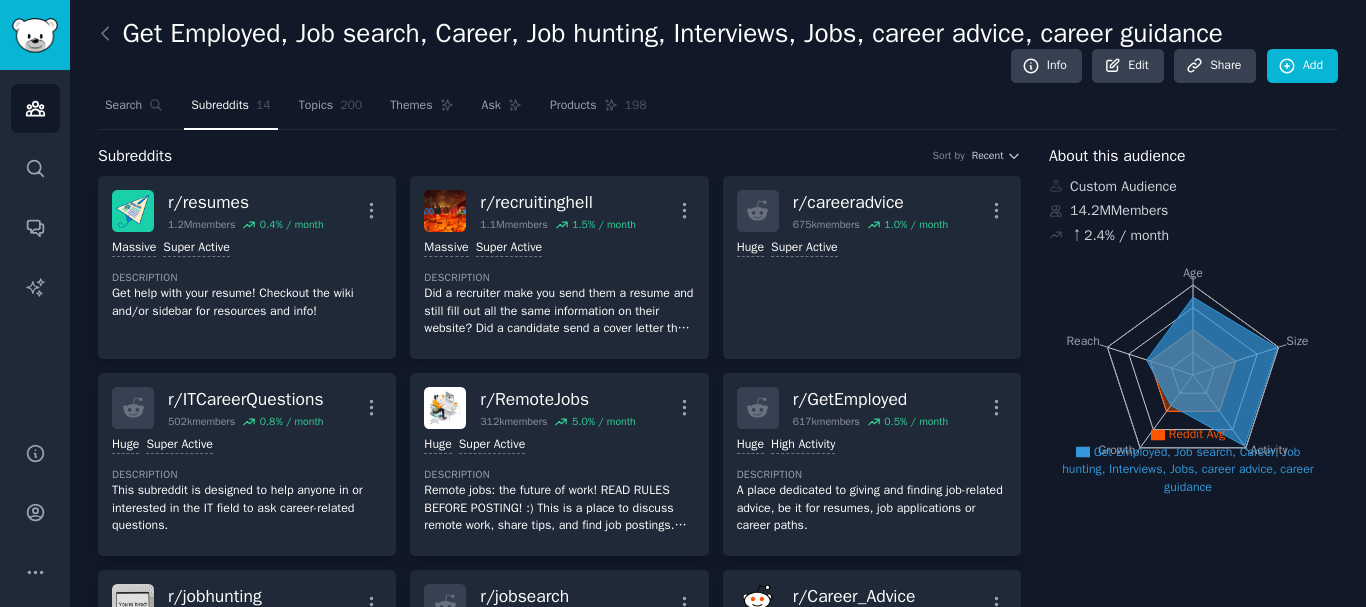 click 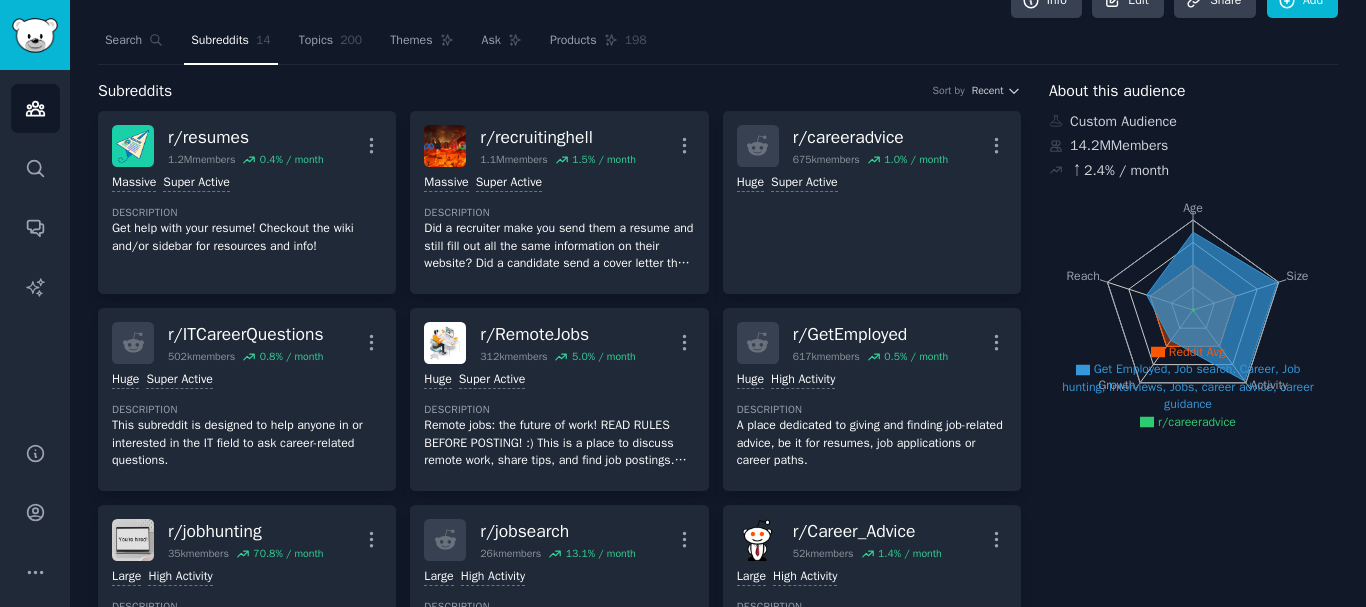 scroll, scrollTop: 0, scrollLeft: 0, axis: both 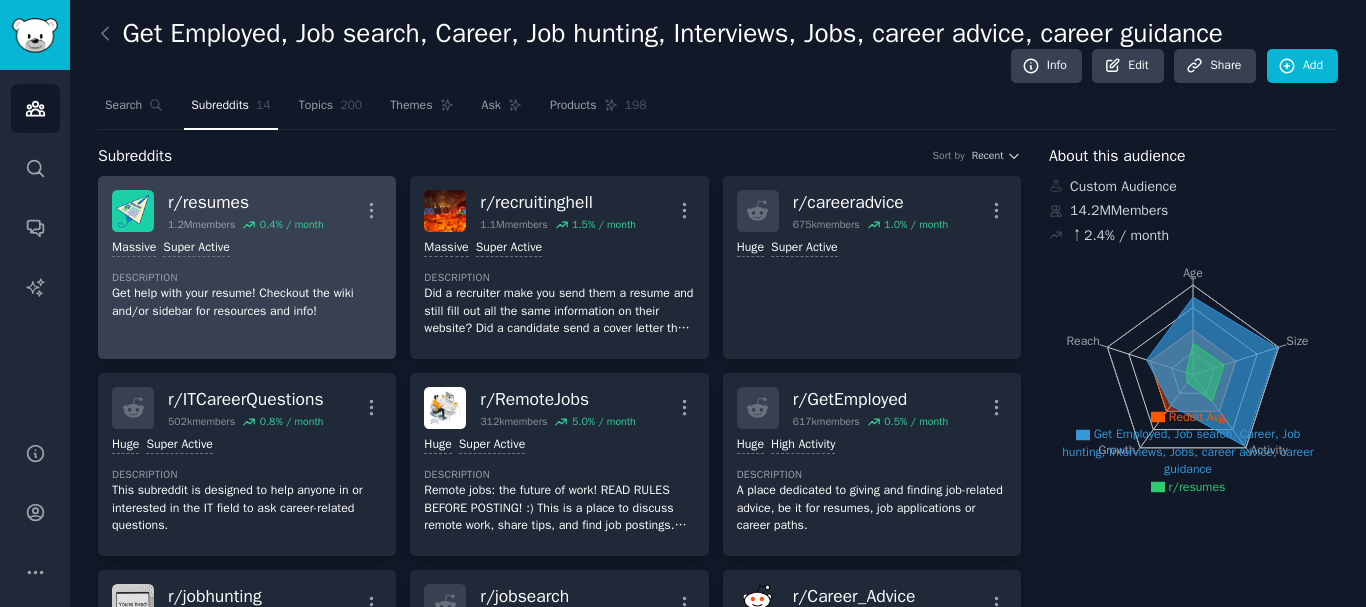click on "Description" at bounding box center [247, 278] 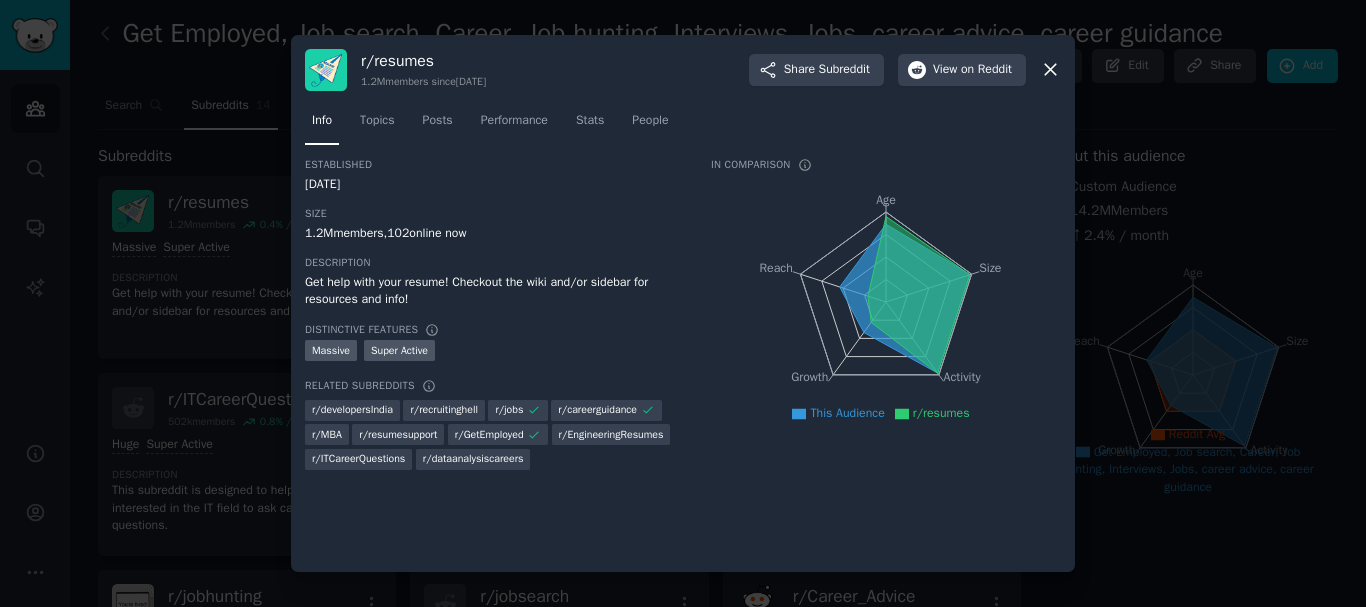 click 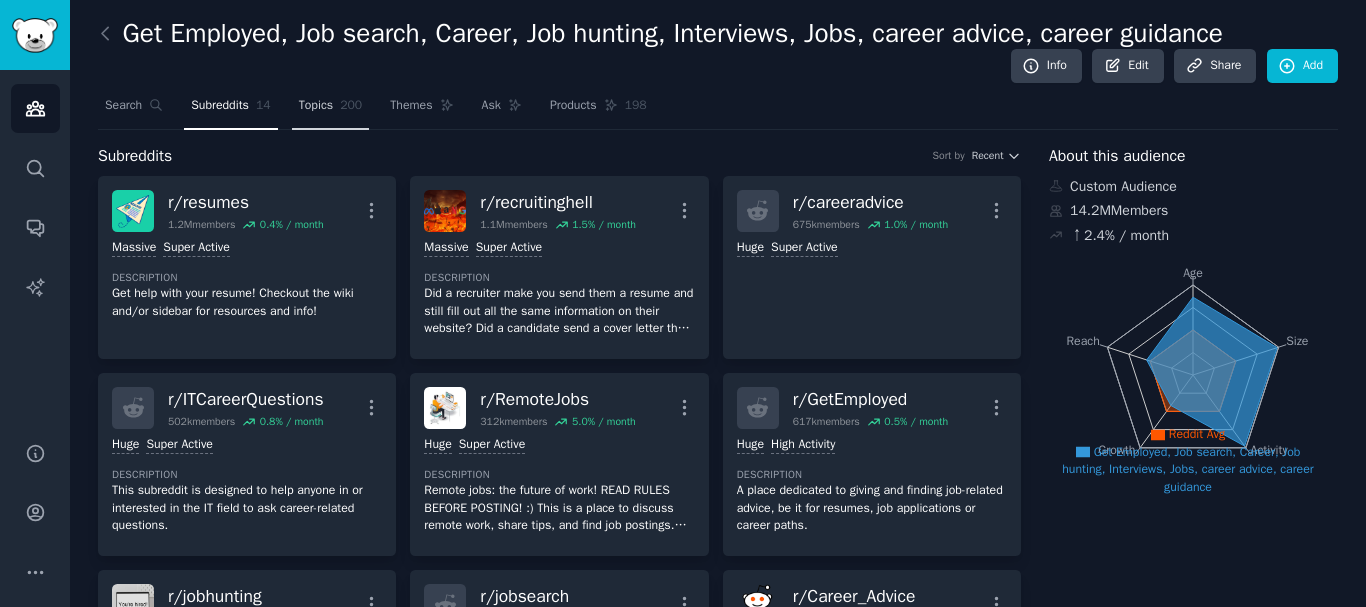 click on "200" 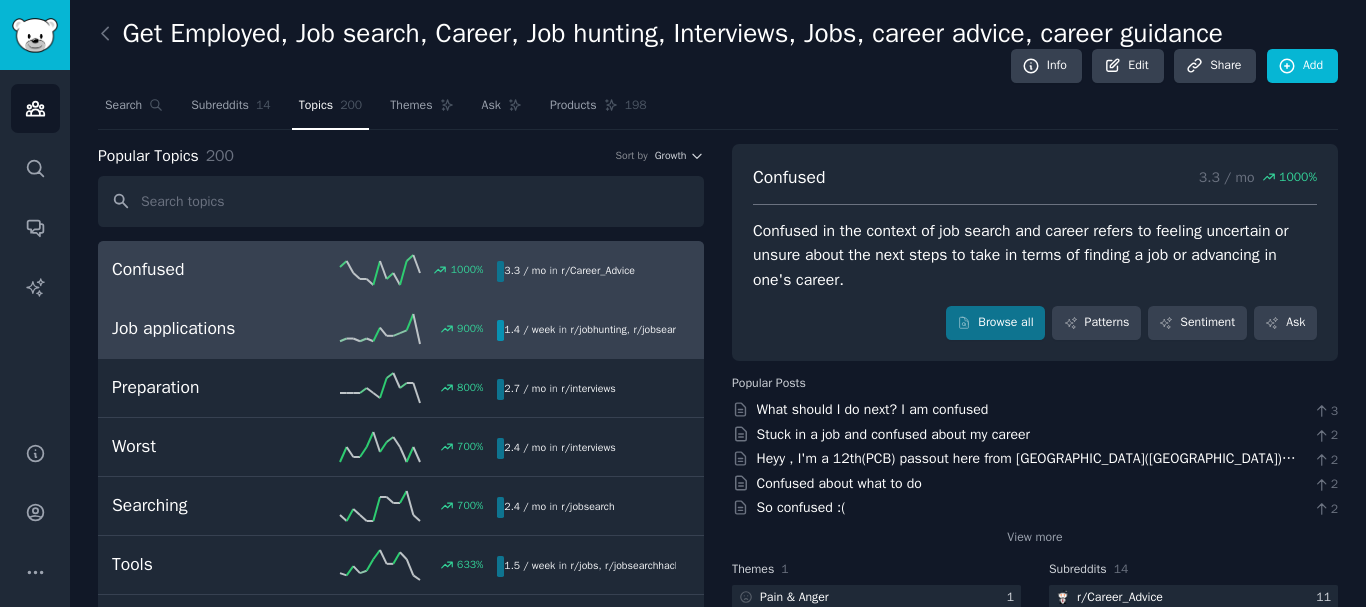 scroll, scrollTop: 300, scrollLeft: 0, axis: vertical 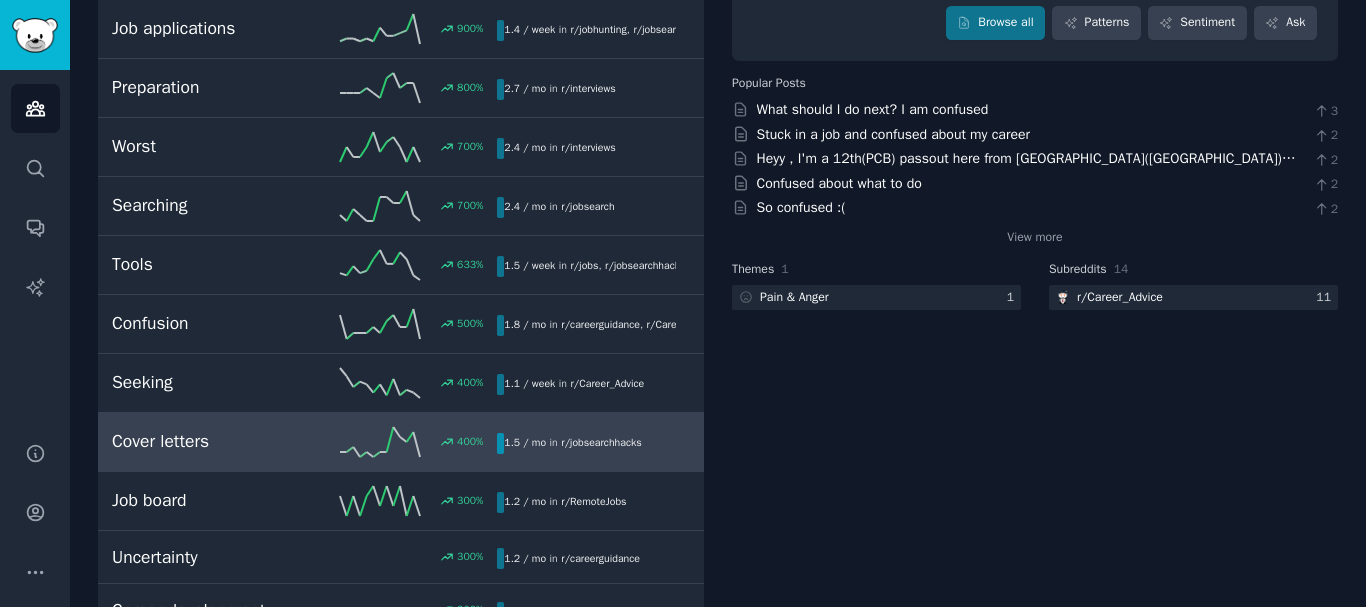 click on "Cover letters 400 % 1.5 / mo  in    r/ jobsearchhacks" at bounding box center (401, 442) 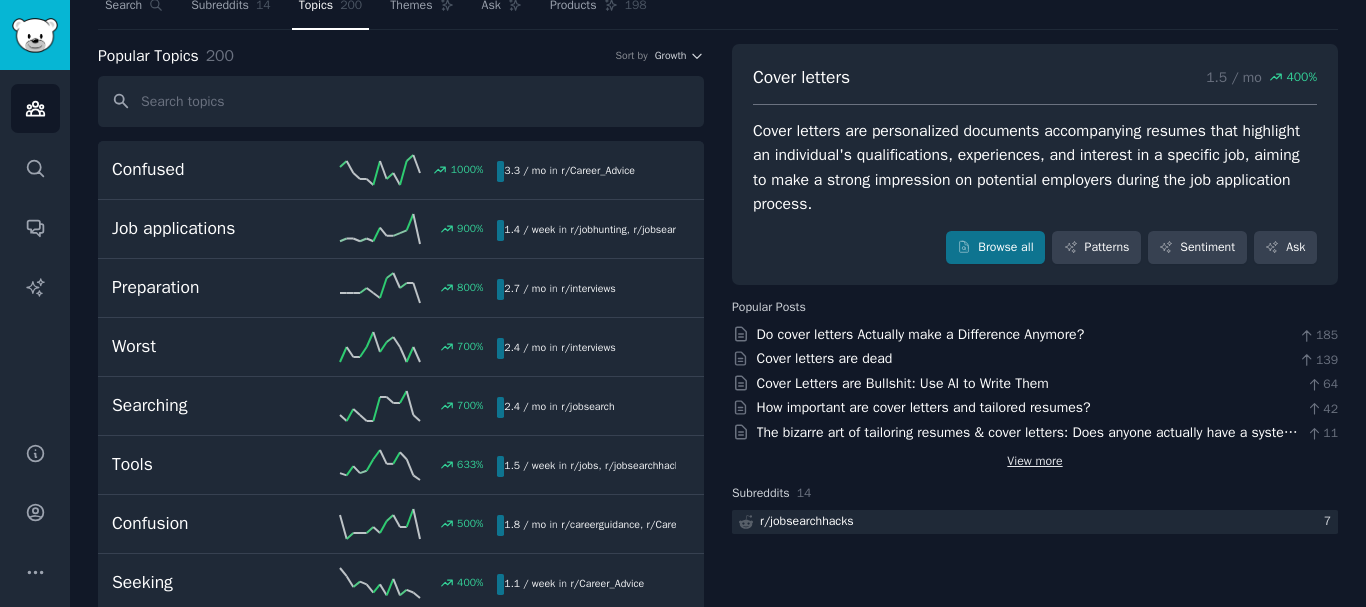 scroll, scrollTop: 0, scrollLeft: 0, axis: both 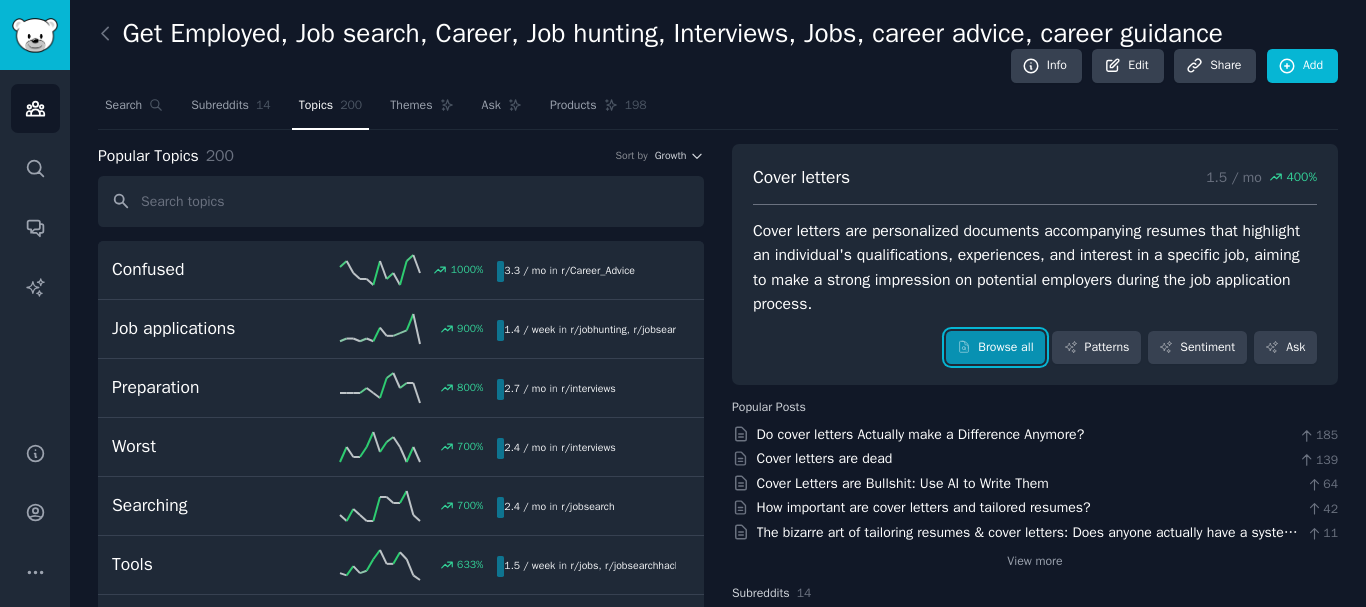 click on "Browse all" at bounding box center [995, 348] 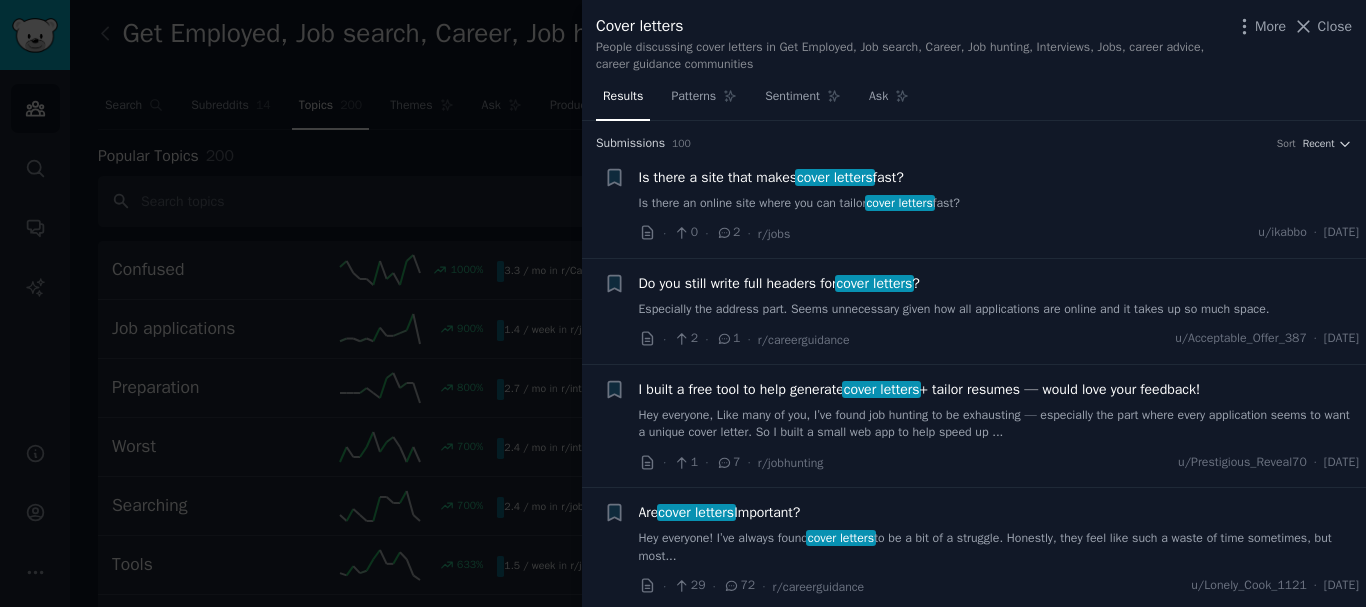 click on "Is there an online site where you can tailor  cover letters  fast?" at bounding box center (999, 204) 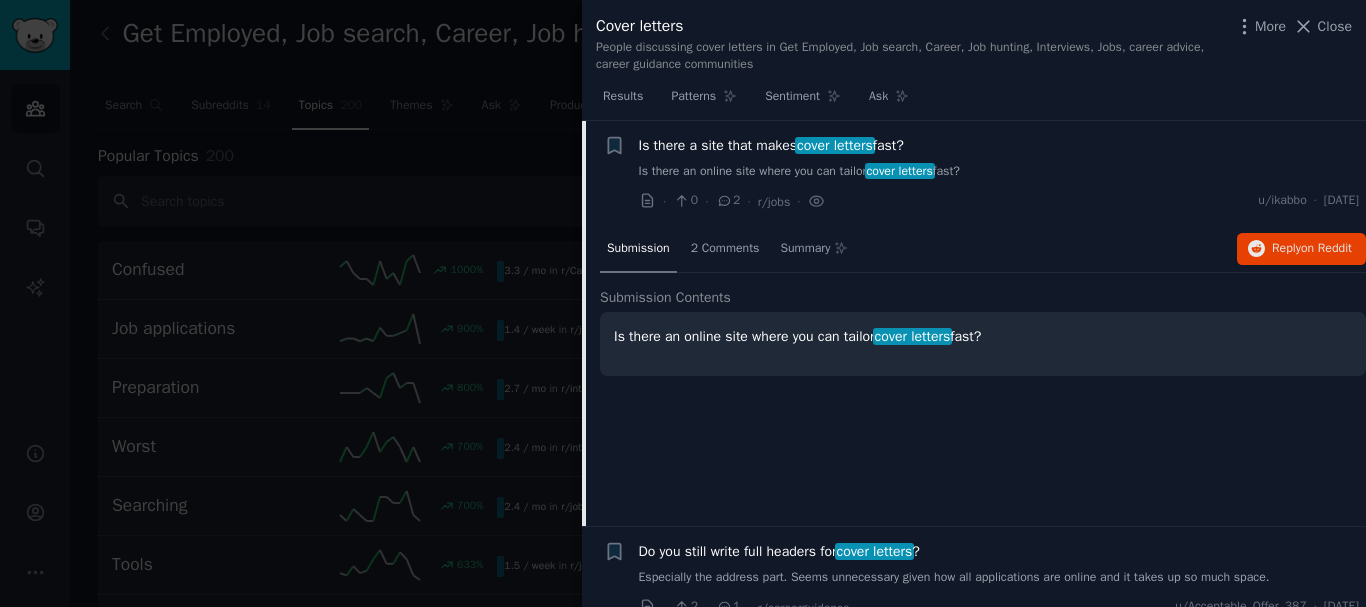 scroll, scrollTop: 0, scrollLeft: 0, axis: both 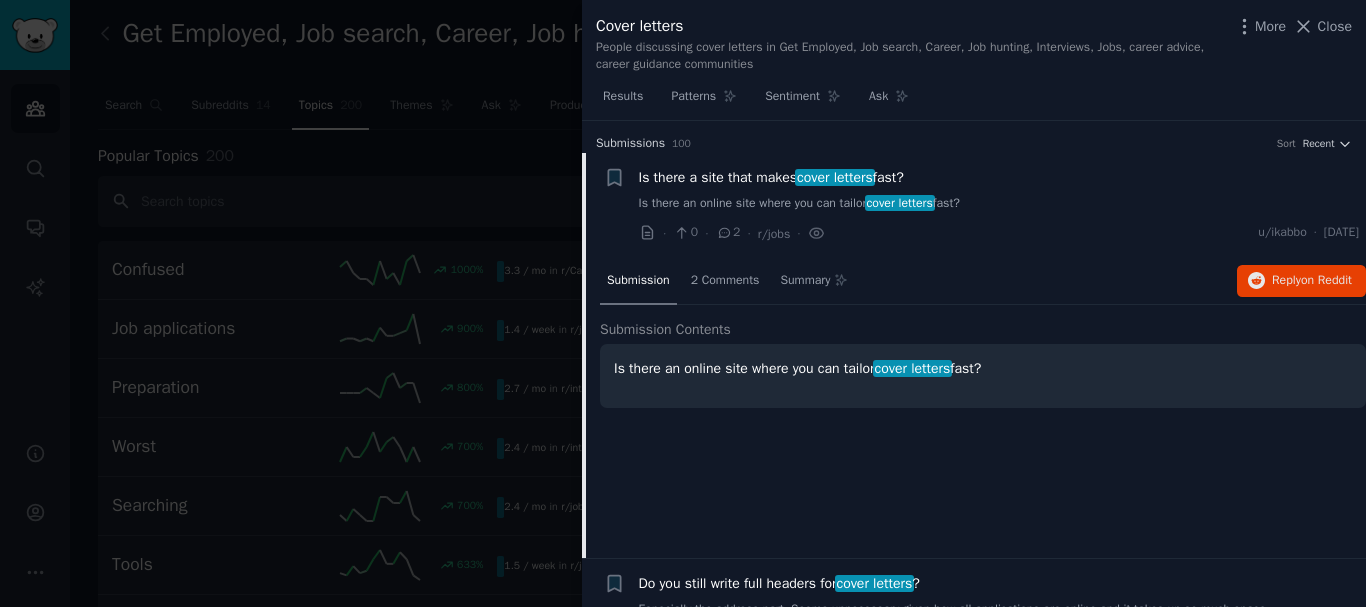 click on "Is there an online site where you can tailor  cover letters  fast?" at bounding box center [999, 204] 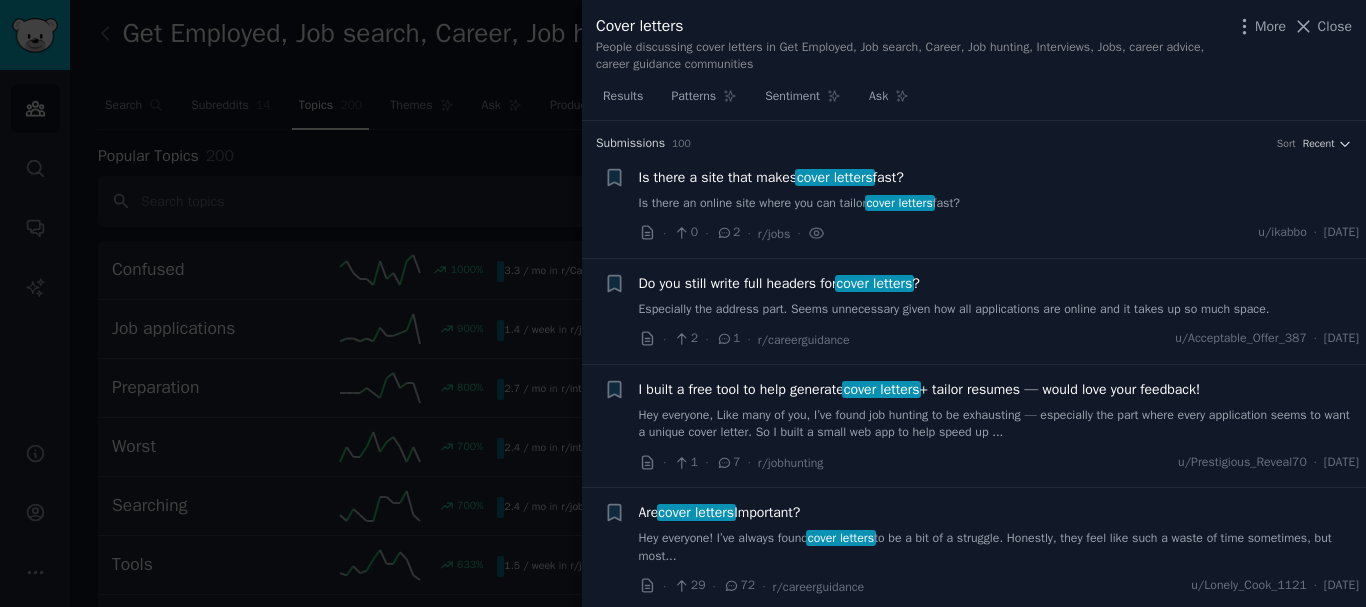 scroll, scrollTop: 32, scrollLeft: 0, axis: vertical 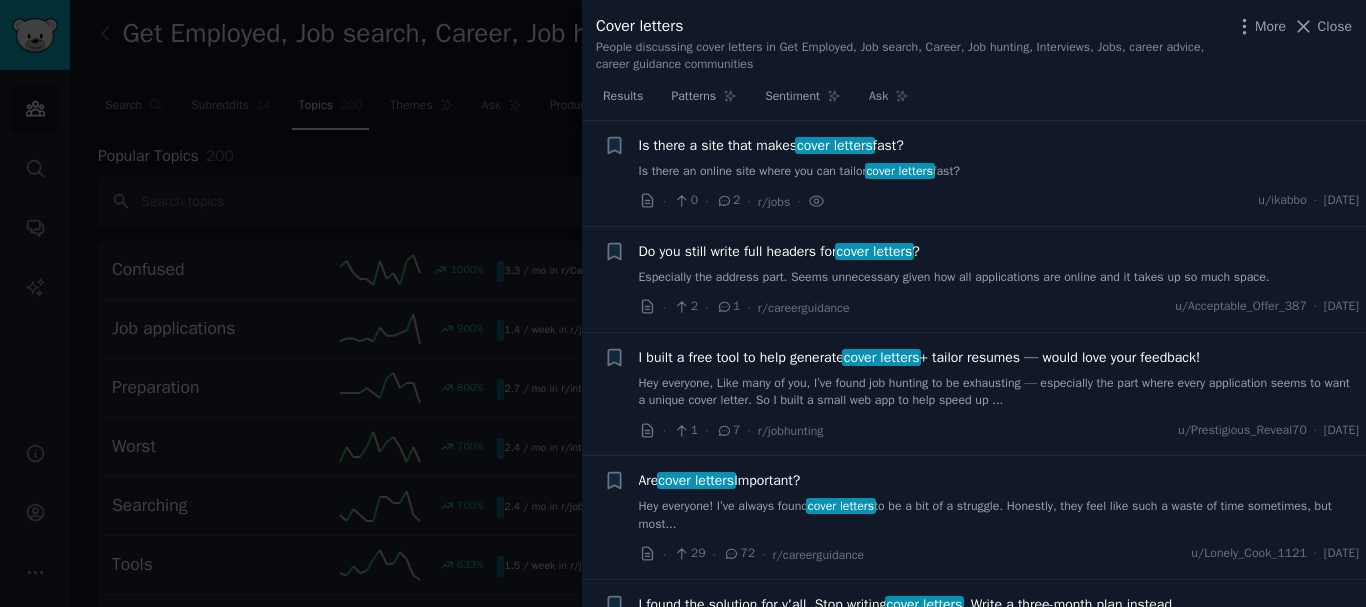 click on "Is there an online site where you can tailor  cover letters  fast?" at bounding box center [999, 172] 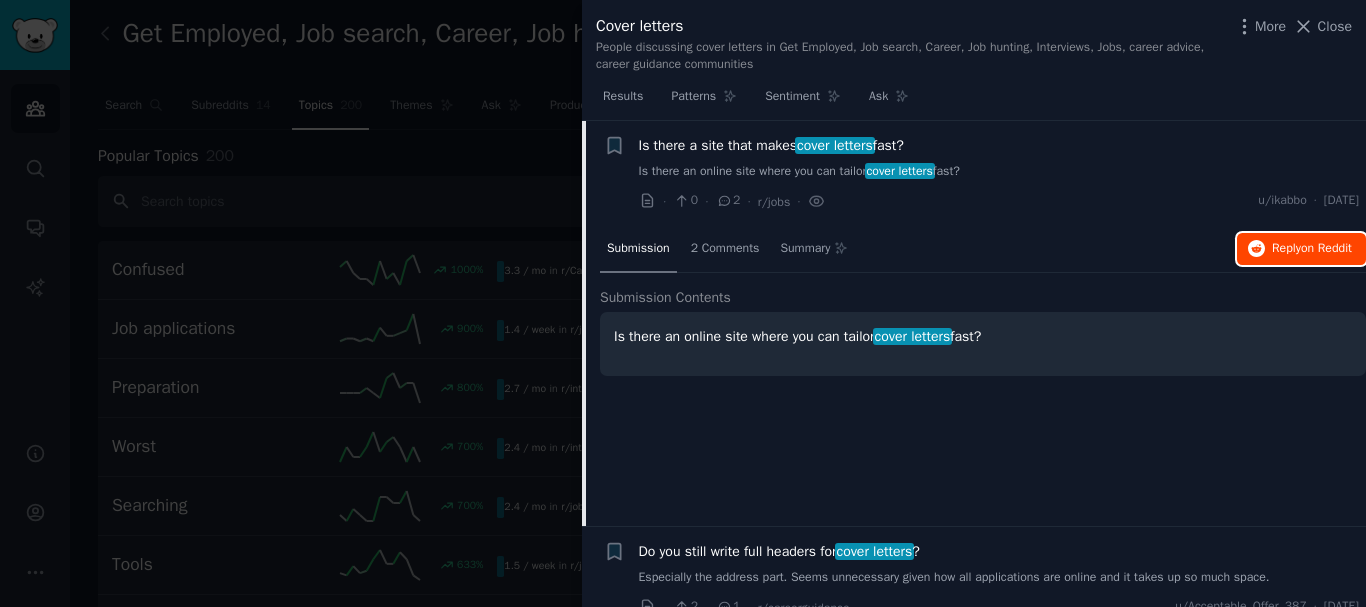 type 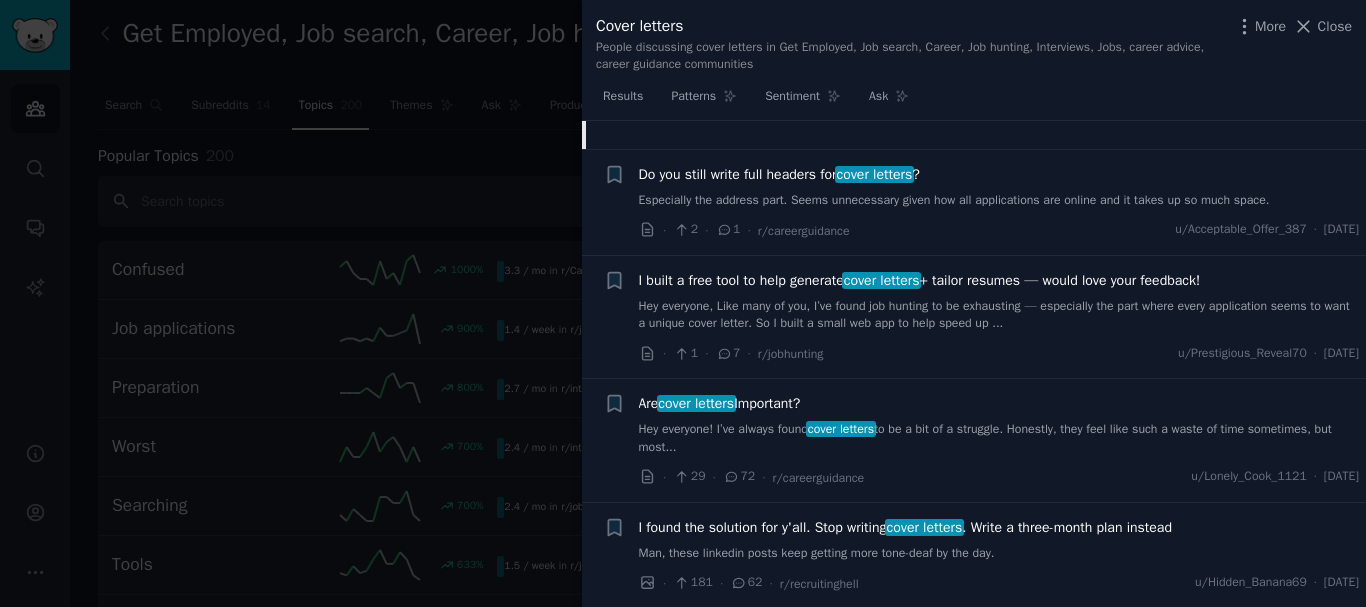 scroll, scrollTop: 432, scrollLeft: 0, axis: vertical 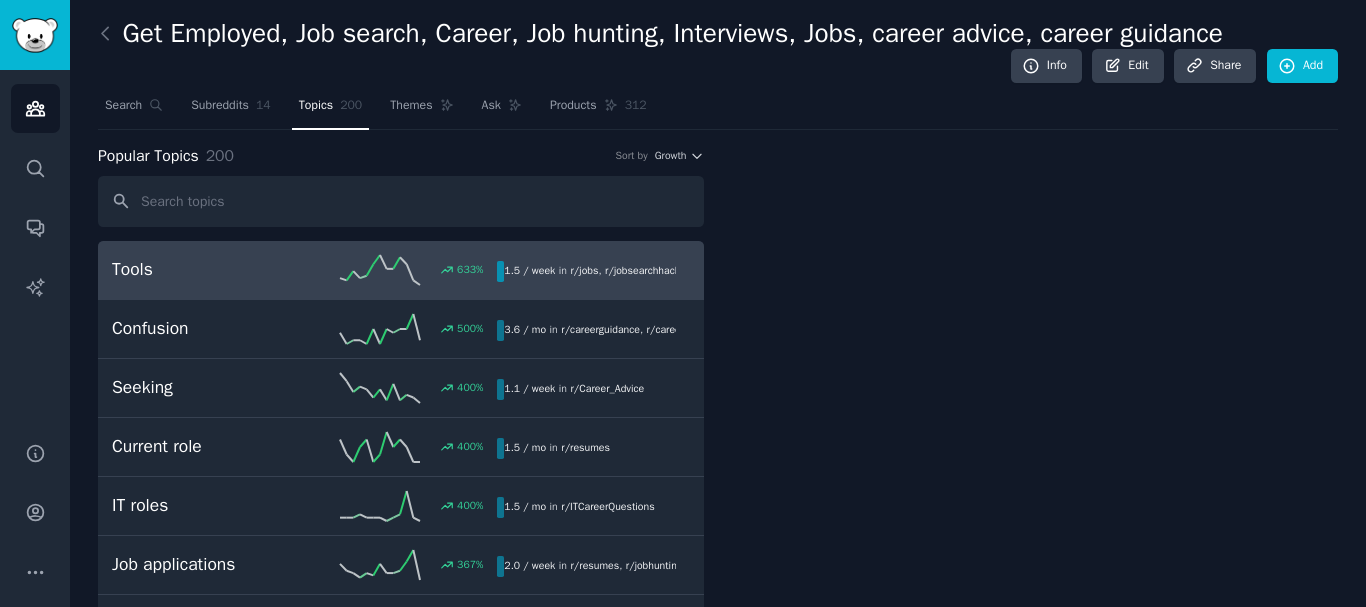 click on "Tools 633 % 1.5 / week  in    r/ jobs ,  r/ jobsearchhacks" at bounding box center (401, 270) 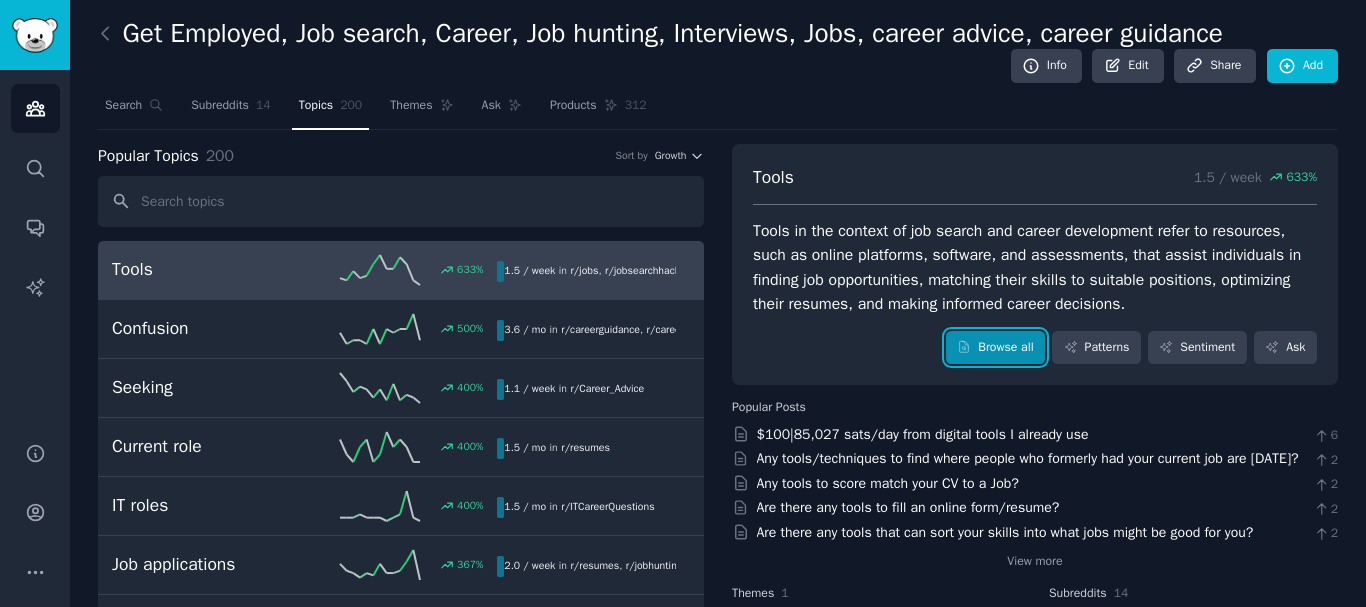 click on "Browse all" at bounding box center (995, 348) 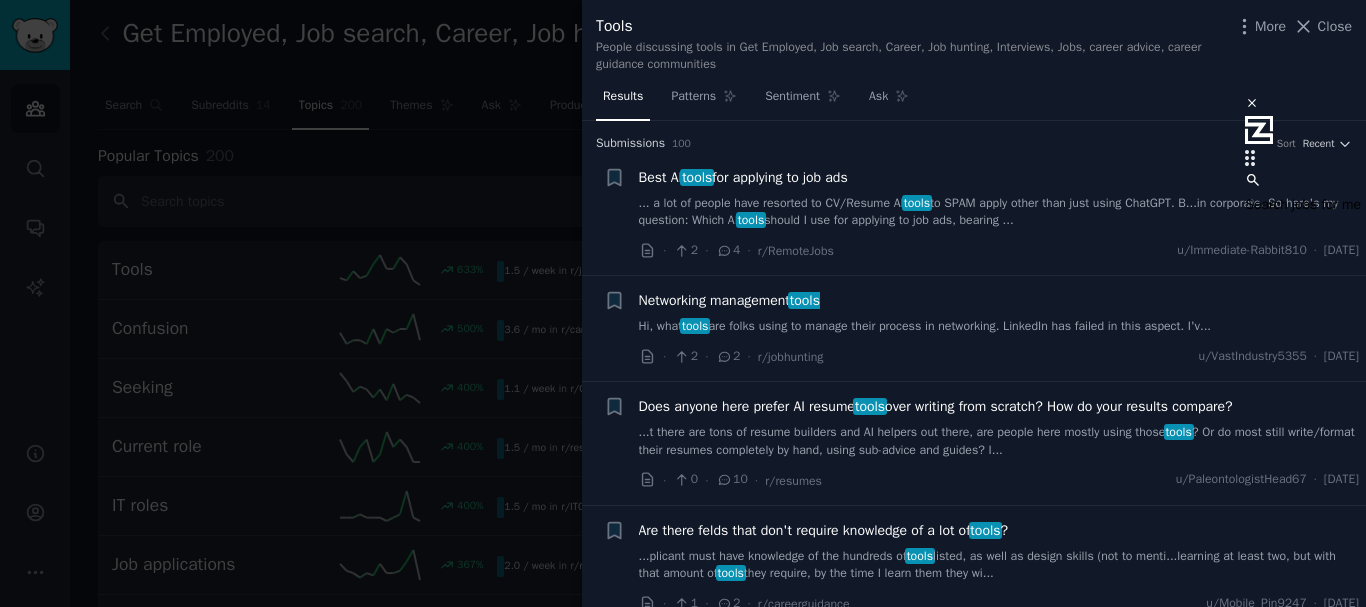 click on "... a lot of people have resorted to CV/Resume AI  tools  to SPAM apply other than just using ChatGPT. B...in corporate.
So here's my question: Which AI  tools  should I use for applying to job ads, bearing ..." at bounding box center (999, 212) 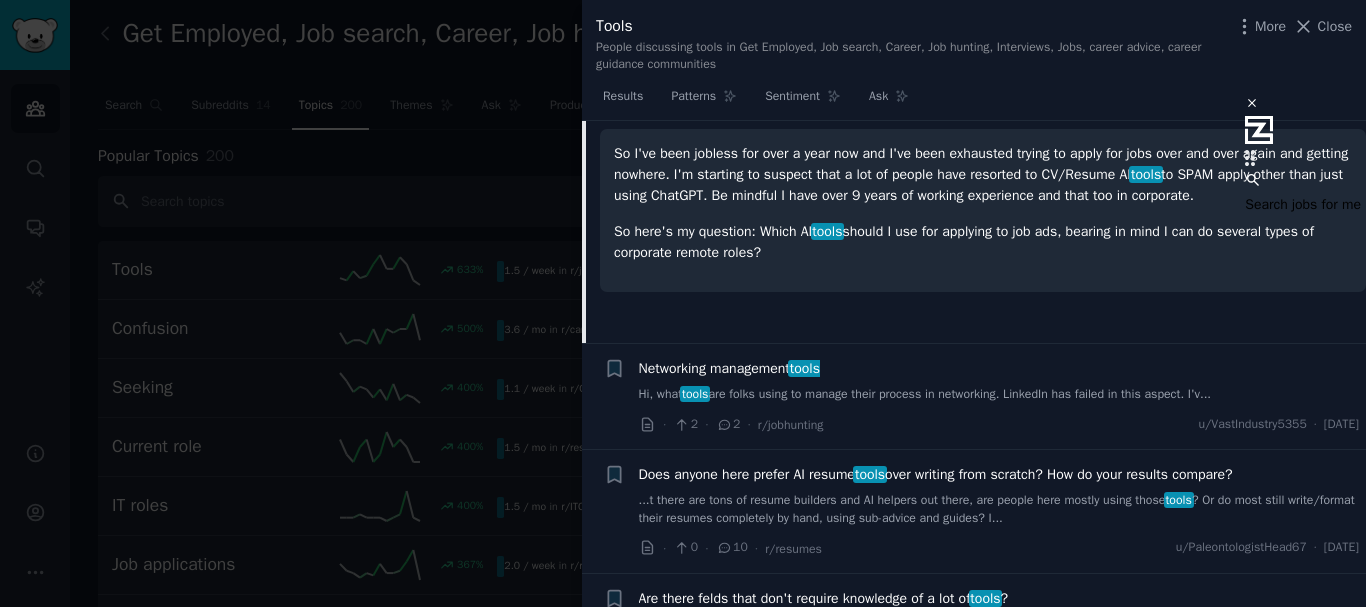 scroll, scrollTop: 0, scrollLeft: 0, axis: both 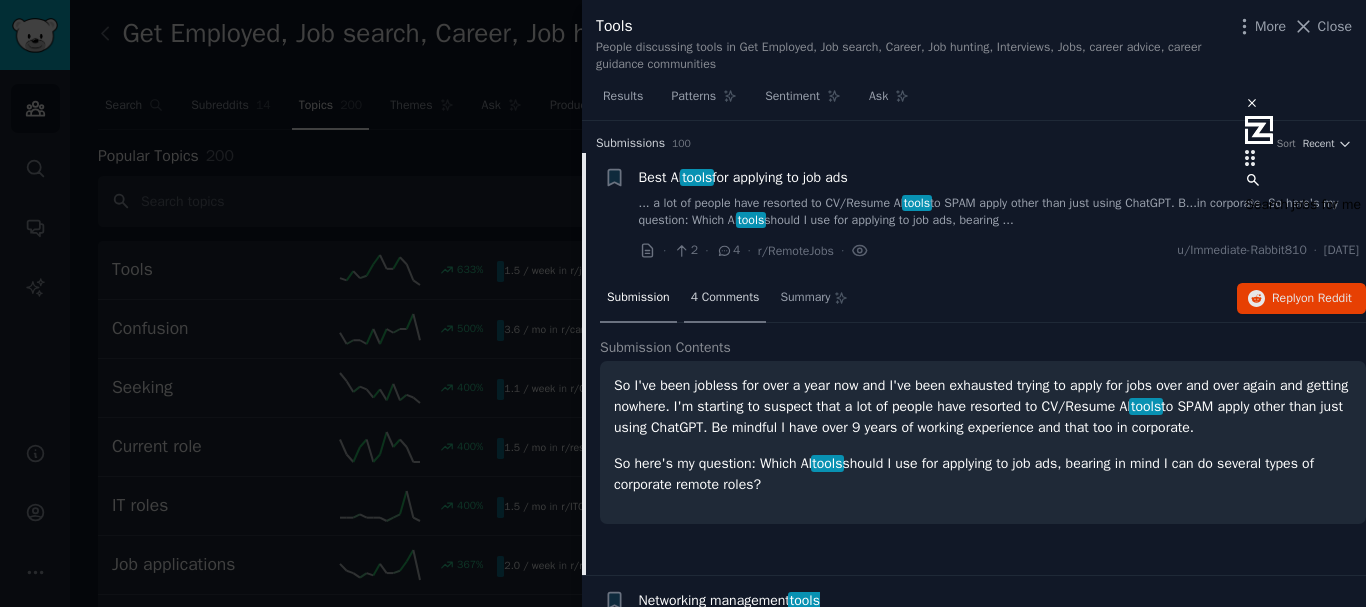 click on "4 Comments" at bounding box center [725, 299] 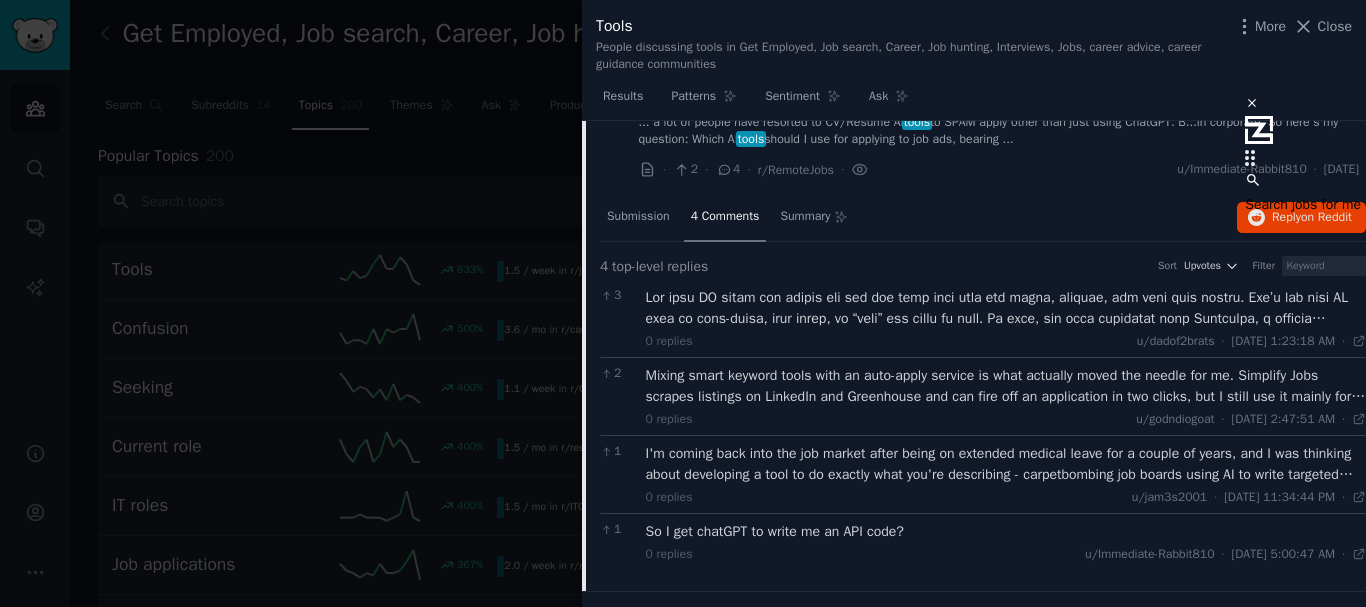 scroll, scrollTop: 100, scrollLeft: 0, axis: vertical 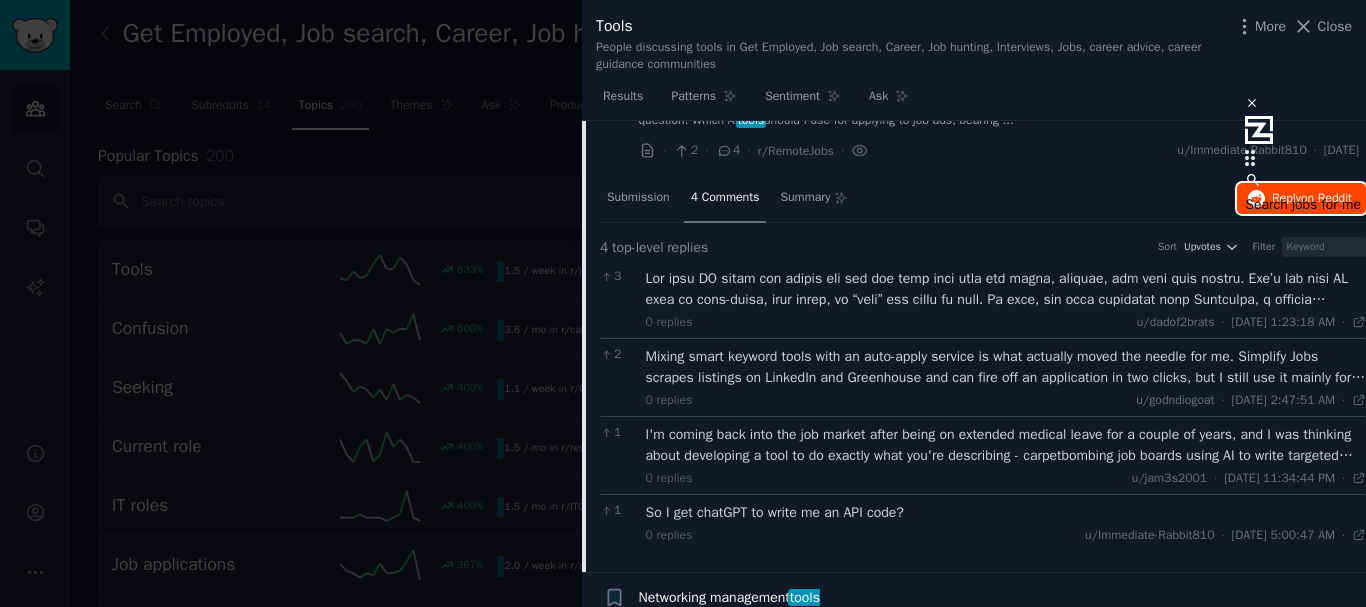 type 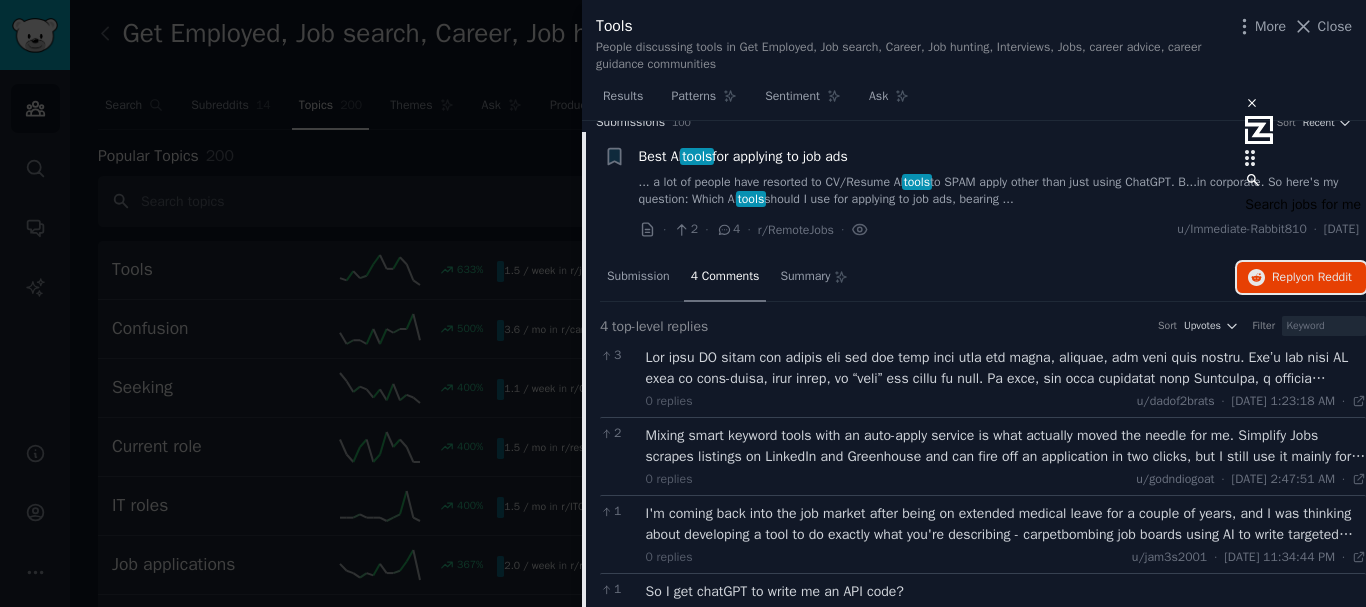 scroll, scrollTop: 0, scrollLeft: 0, axis: both 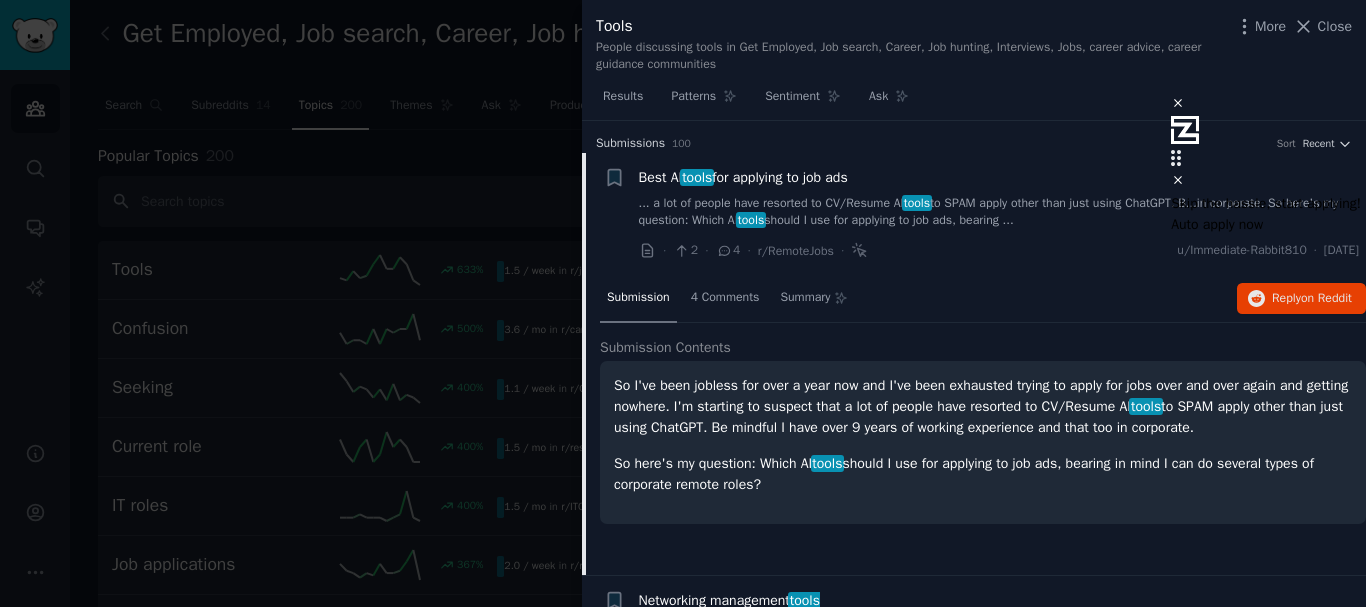 click 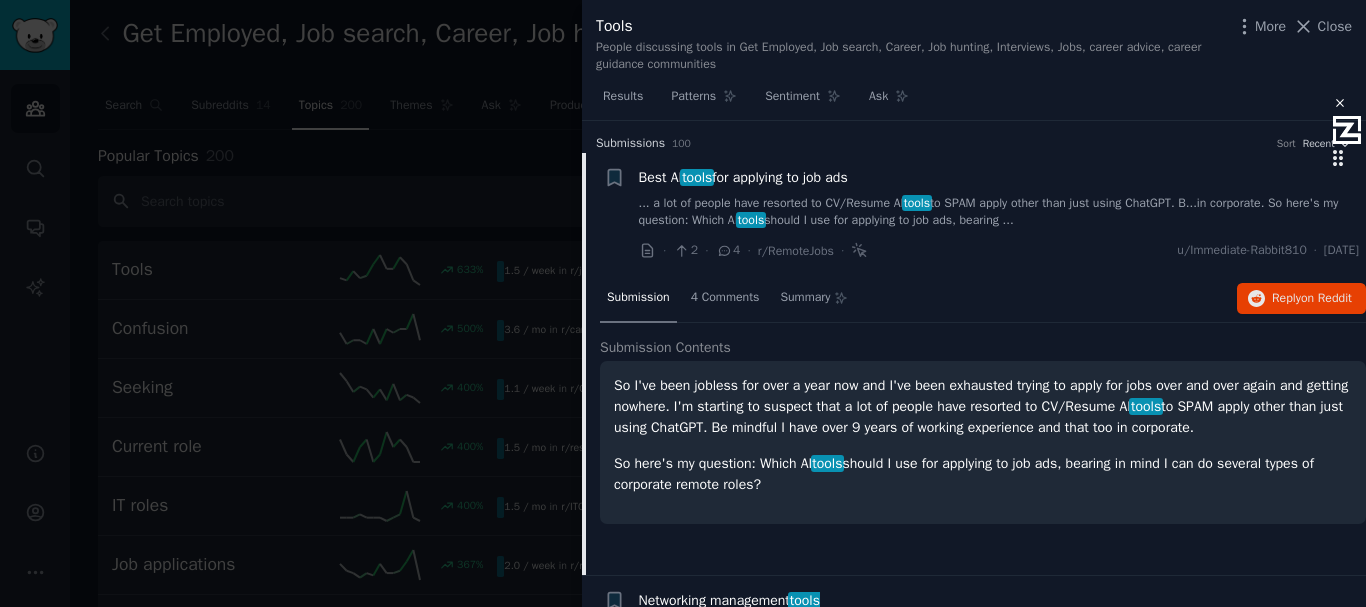 click on "Tools People discussing tools in Get Employed, Job search, Career, Job hunting, Interviews, Jobs, career advice, career guidance communities More Close Results Patterns Sentiment Ask Submission s 100   Sort Recent + Best AI  tools  for applying to job ads ... a lot of people have resorted to CV/Resume AI  tools  to SPAM apply other than just using ChatGPT. B...in corporate.
So here's my question: Which AI  tools  should I use for applying to job ads, bearing ... · 2 · 4 · r/RemoteJobs · u/Immediate-Rabbit810 · Fri 7/11/2025 Submission 4 Comments Summary Reply  on Reddit Submission Contents So I've been jobless for over a year now and I've been exhausted trying to apply for jobs over and over again and getting nowhere. I'm starting to suspect that a lot of people have resorted to CV/Resume AI  tools  to SPAM apply other than just using ChatGPT. Be mindful I have over 9 years of working experience and that too in corporate.
So here's my question: Which AI  tools
+ Networking management  tools tools 2" at bounding box center [974, 303] 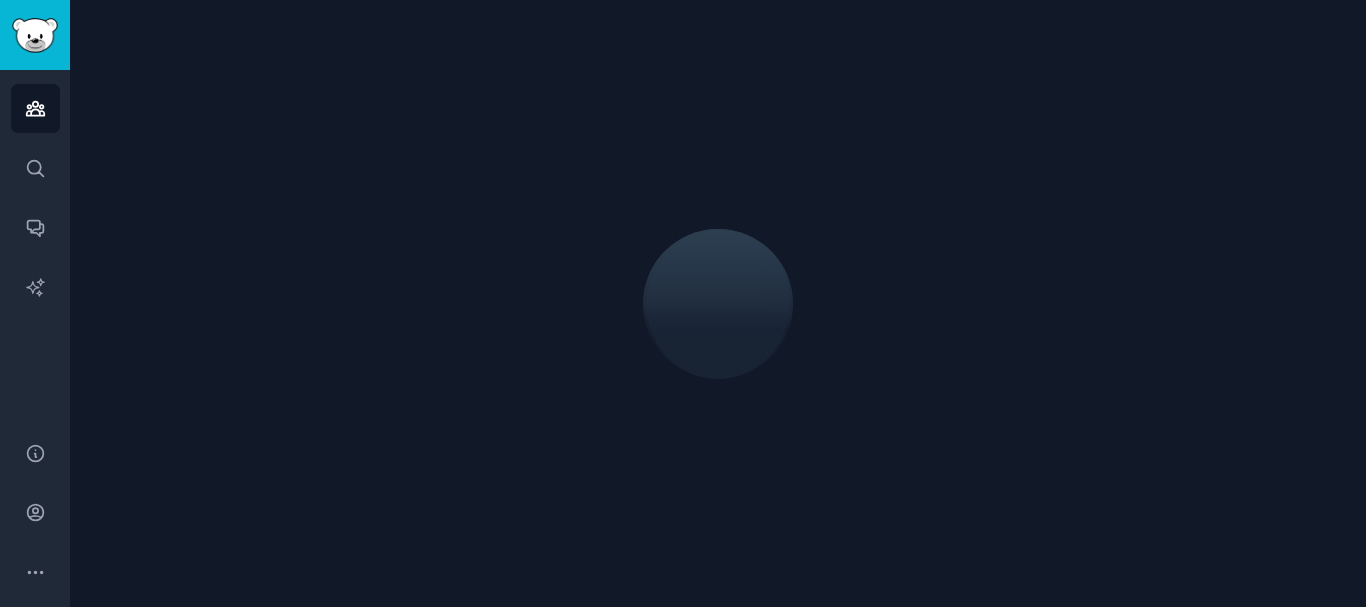 scroll, scrollTop: 0, scrollLeft: 0, axis: both 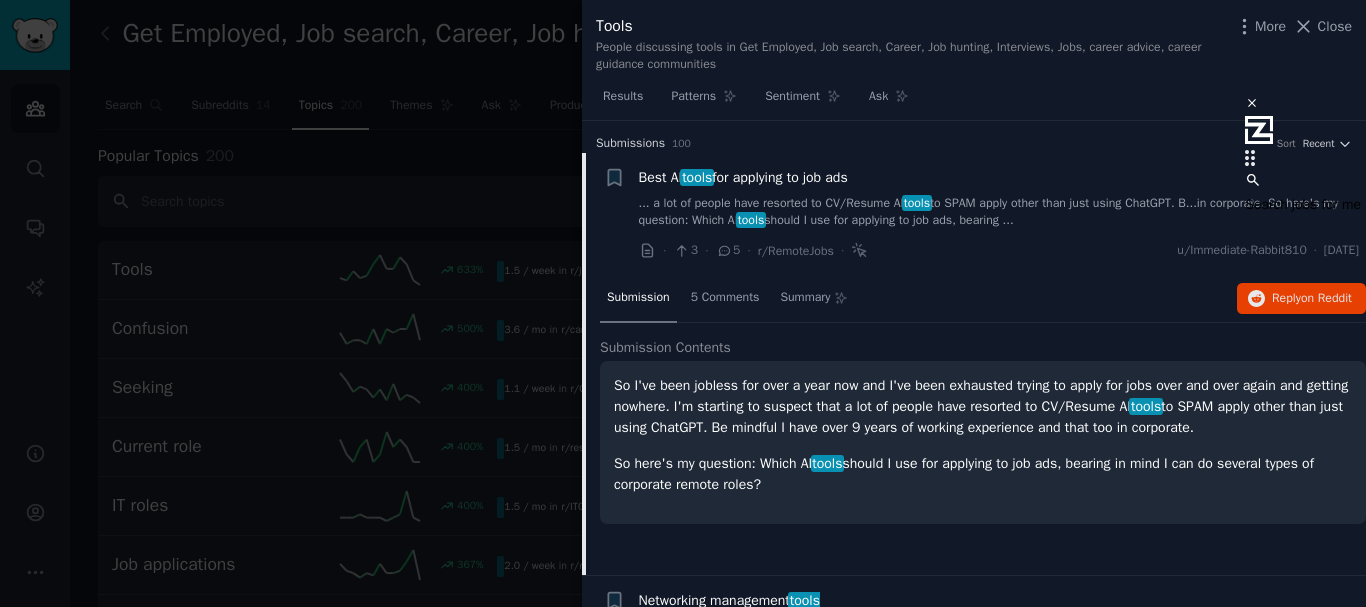 click on "Hi, what  tools  are folks using to manage their process in networking.  LinkedIn has failed in this aspect.  I'v..." at bounding box center (999, 627) 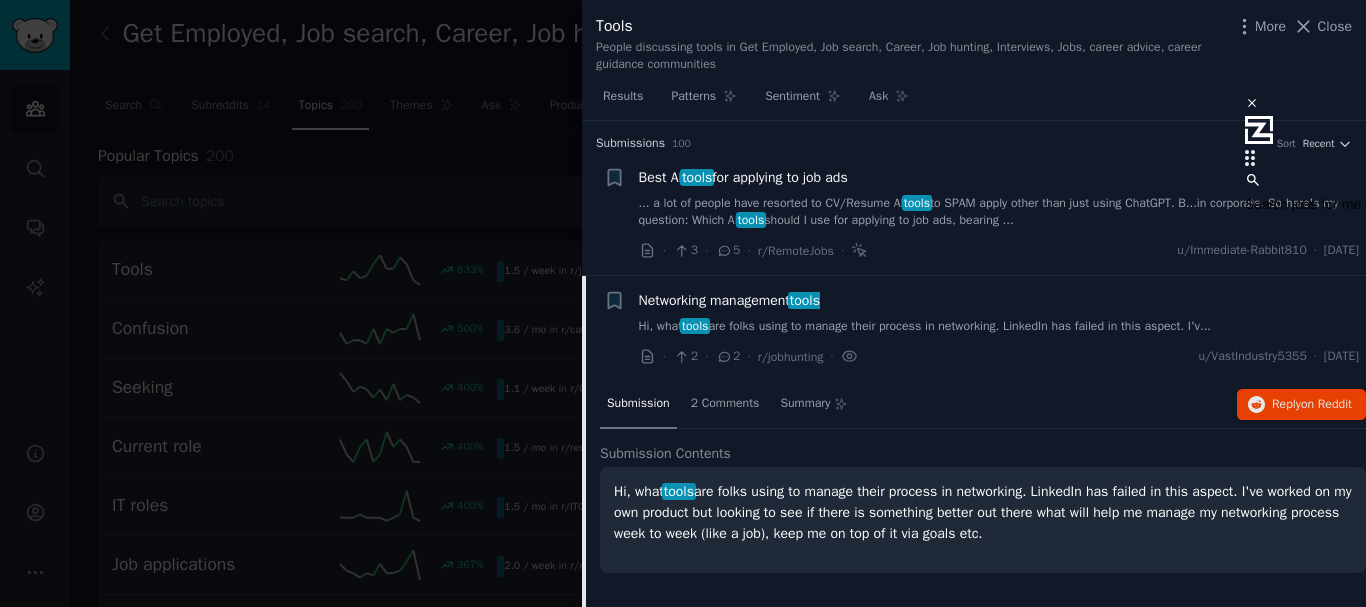scroll, scrollTop: 400, scrollLeft: 0, axis: vertical 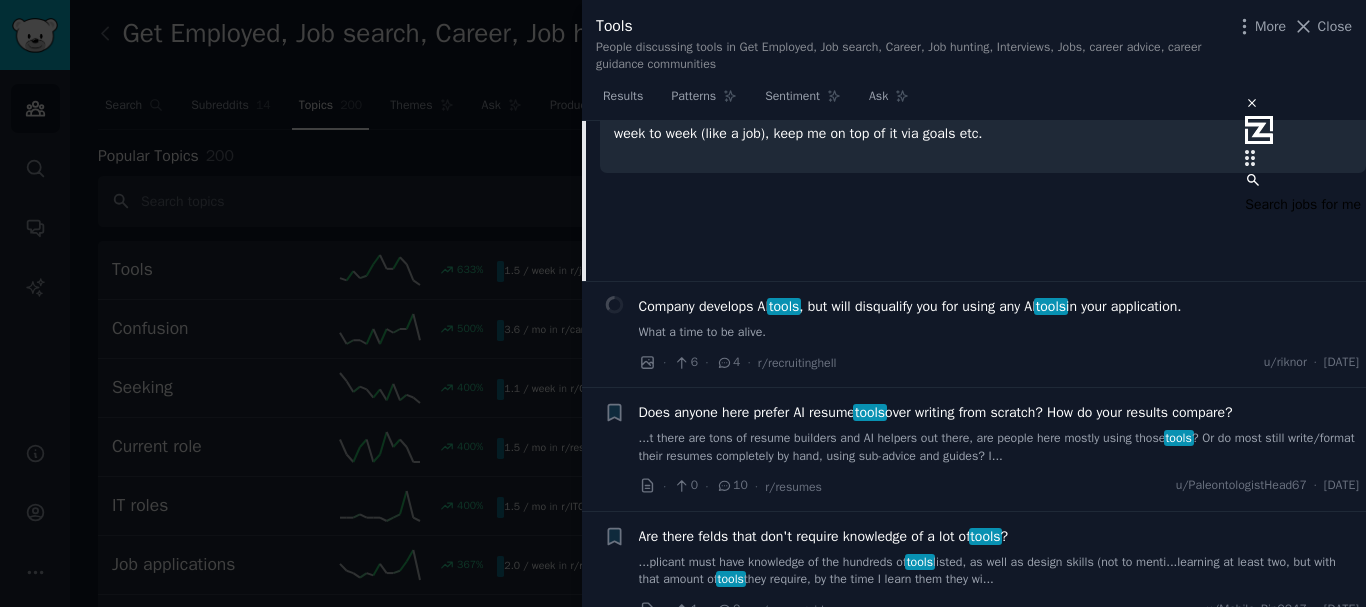 click on "What a time to be alive." at bounding box center (999, 333) 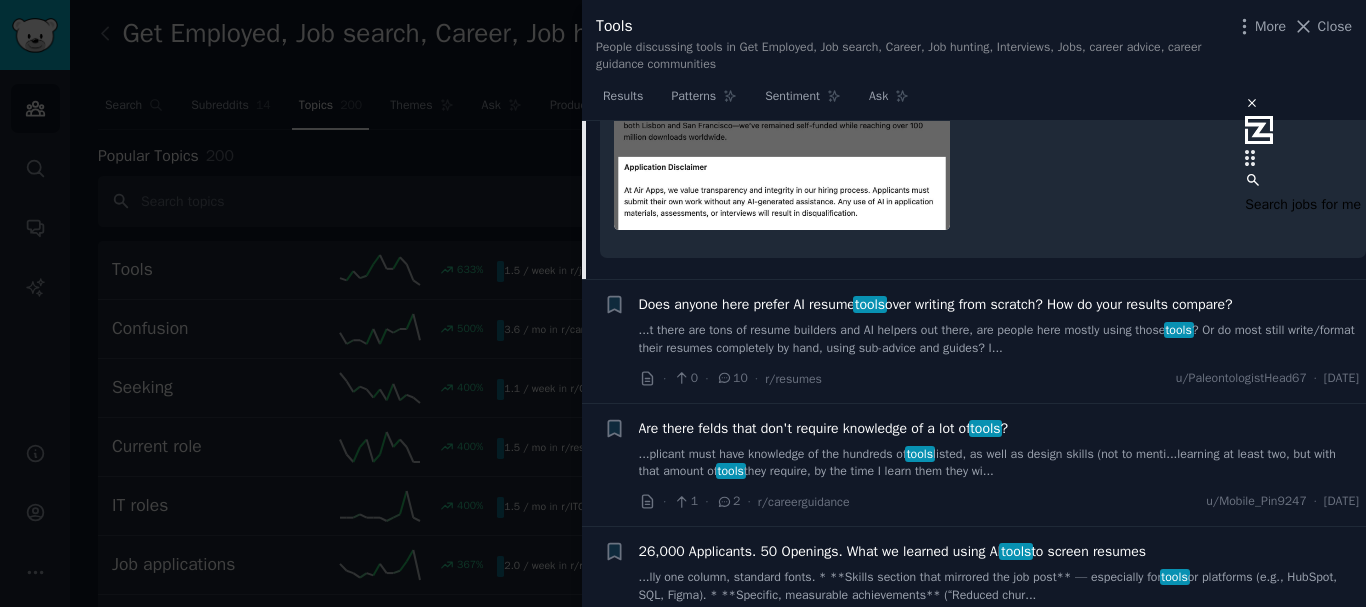 scroll, scrollTop: 661, scrollLeft: 0, axis: vertical 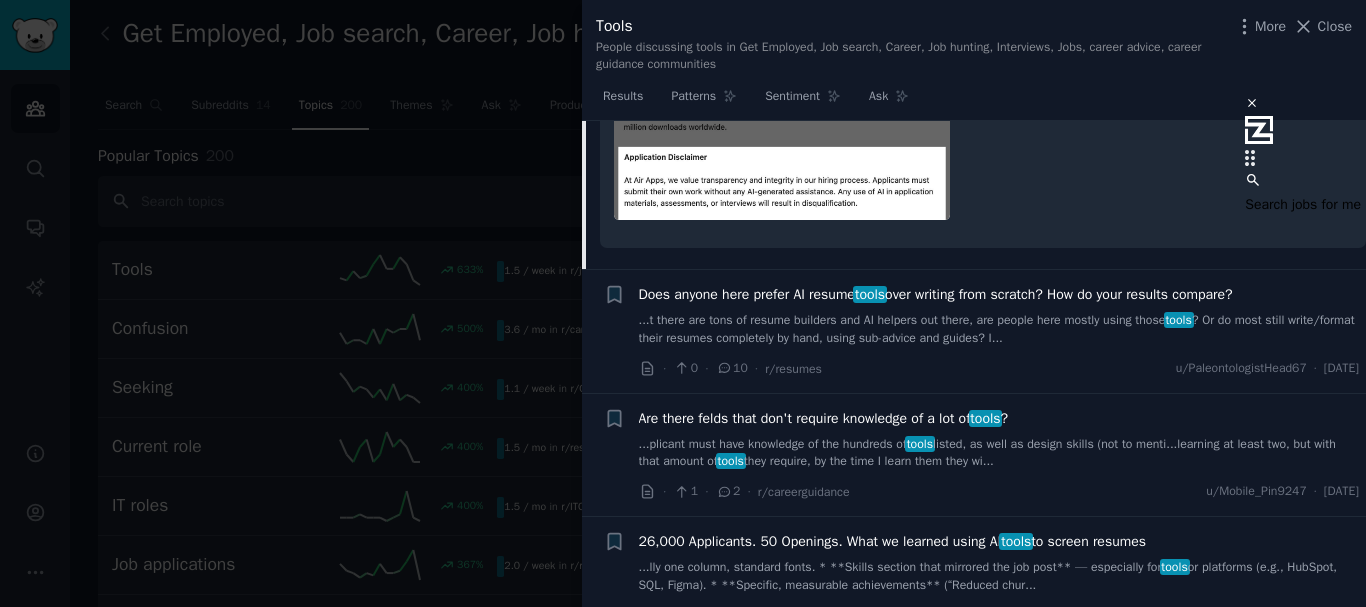 click on "...t there are tons of resume builders and AI helpers out there, are people here mostly using those  tools ? Or do most still write/format their resumes completely by hand, using sub-advice and guides?
I..." at bounding box center (999, 329) 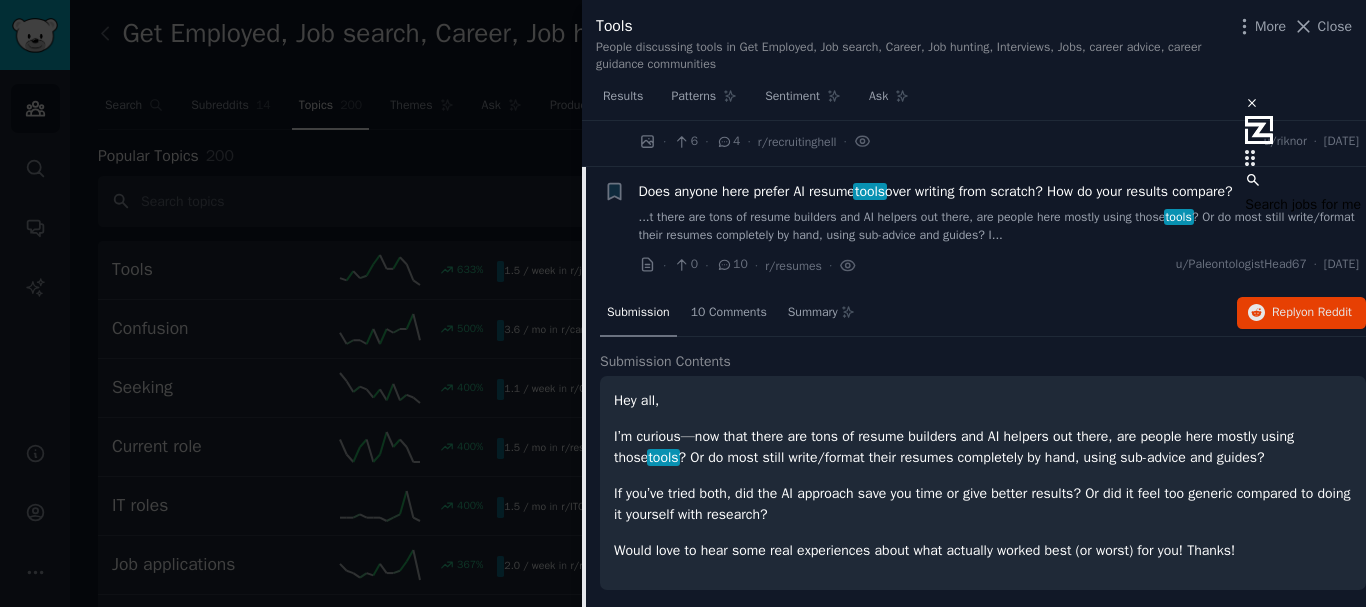 scroll, scrollTop: 267, scrollLeft: 0, axis: vertical 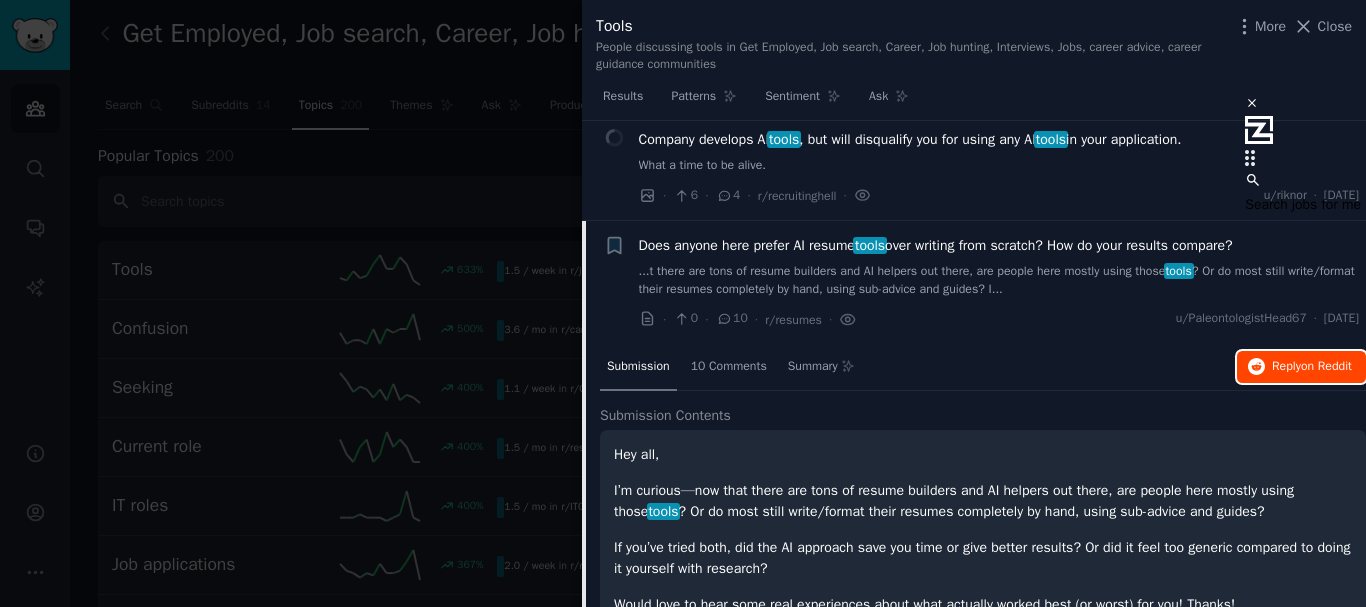click on "on Reddit" at bounding box center (1326, 366) 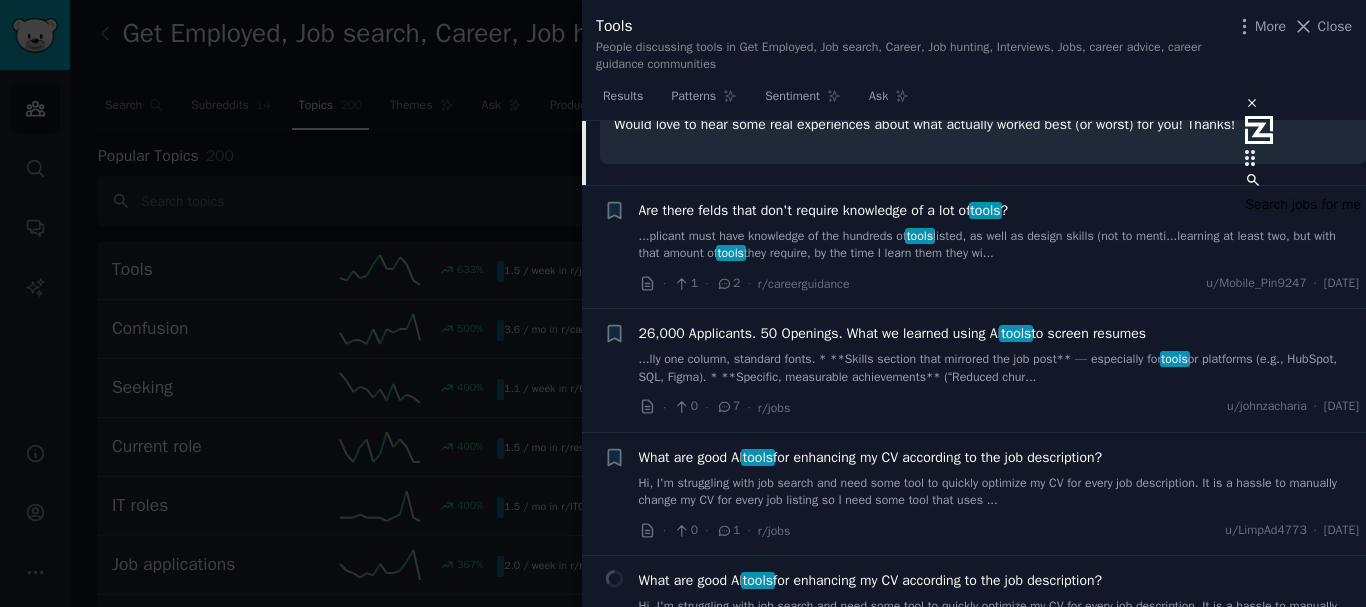 scroll, scrollTop: 767, scrollLeft: 0, axis: vertical 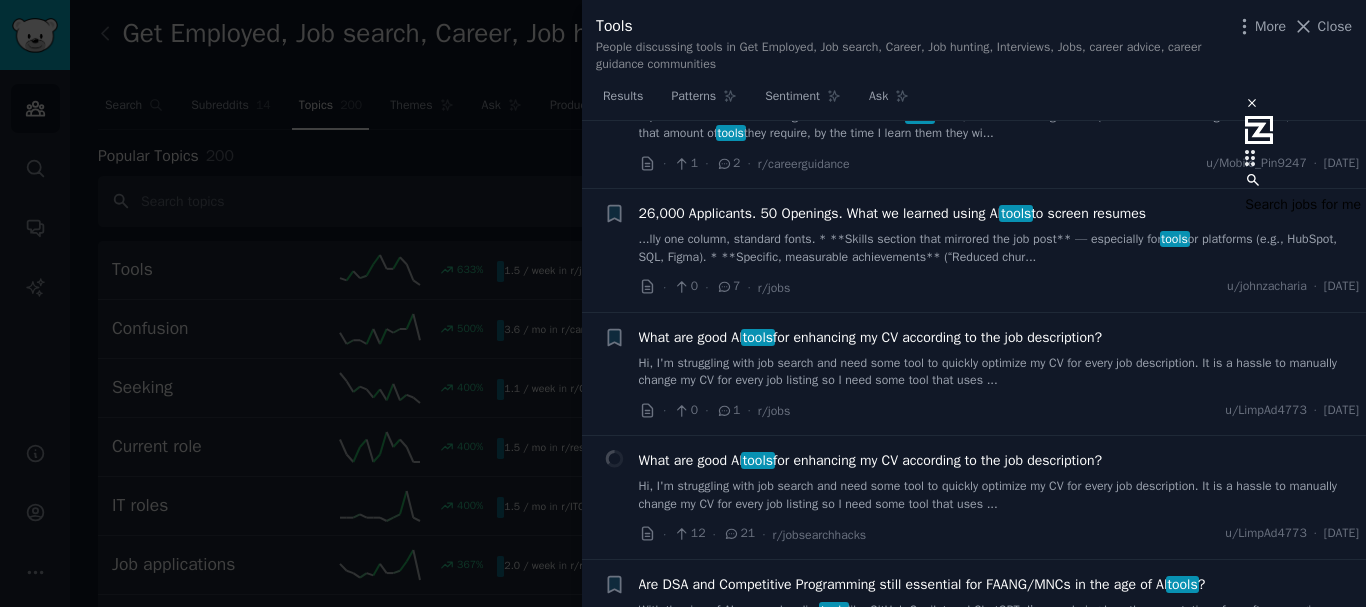 click on "Hi,
I'm struggling with job search and need some tool to quickly optimize my CV for every job description. It is a hassle to manually change my CV for every job listing so I need some tool that uses ..." at bounding box center [999, 372] 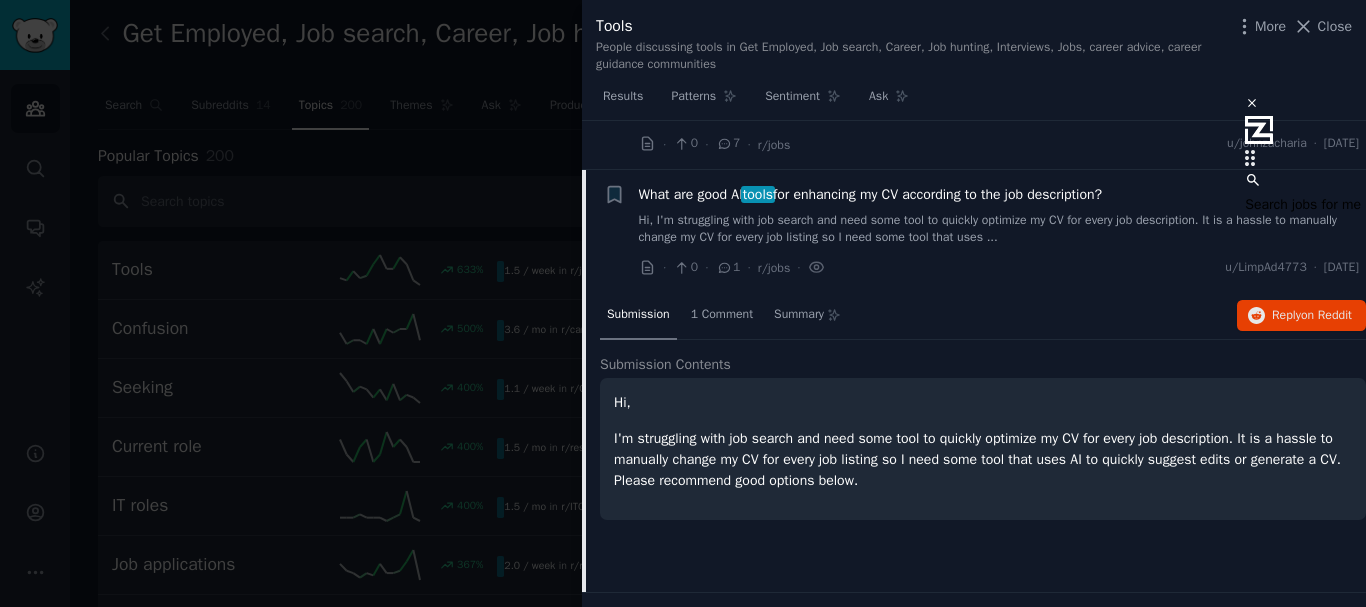 scroll, scrollTop: 738, scrollLeft: 0, axis: vertical 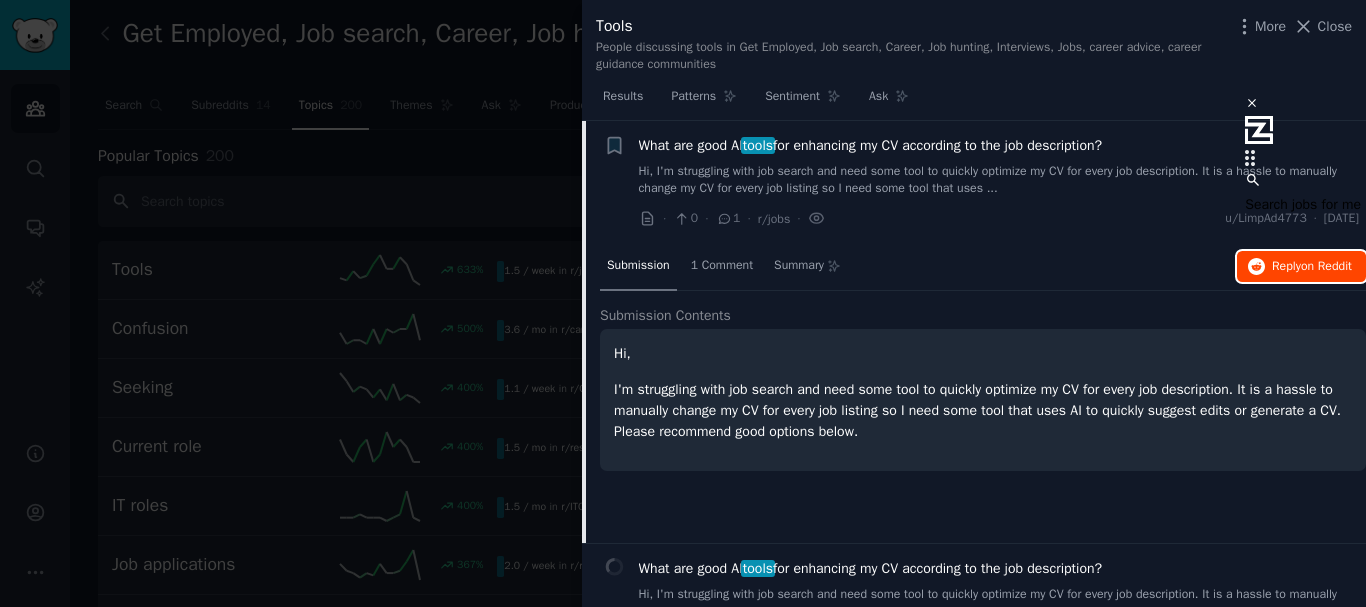 click 